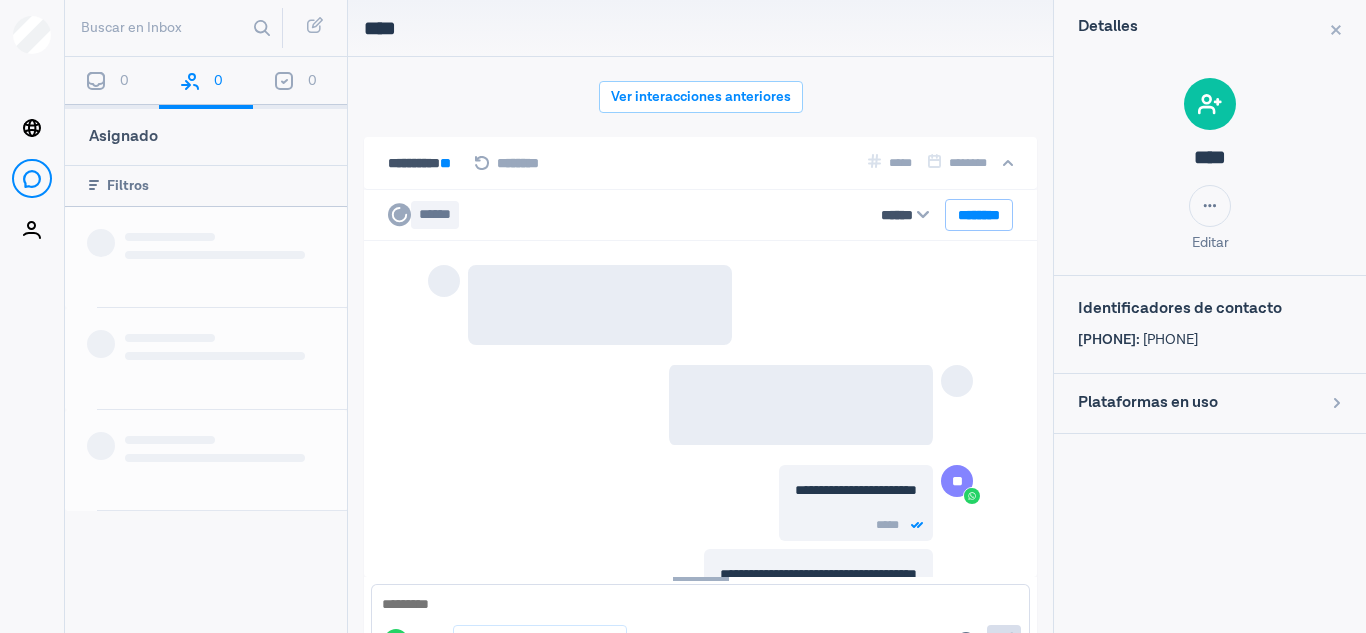 scroll, scrollTop: 0, scrollLeft: 0, axis: both 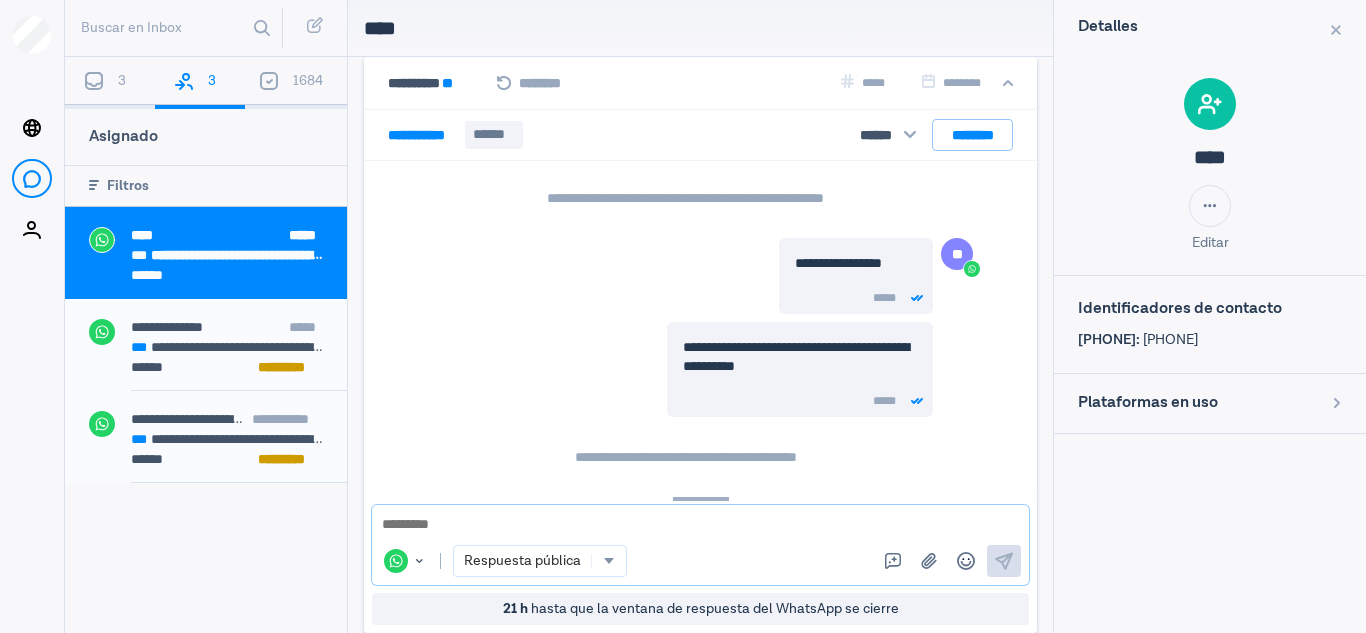click at bounding box center [700, 525] 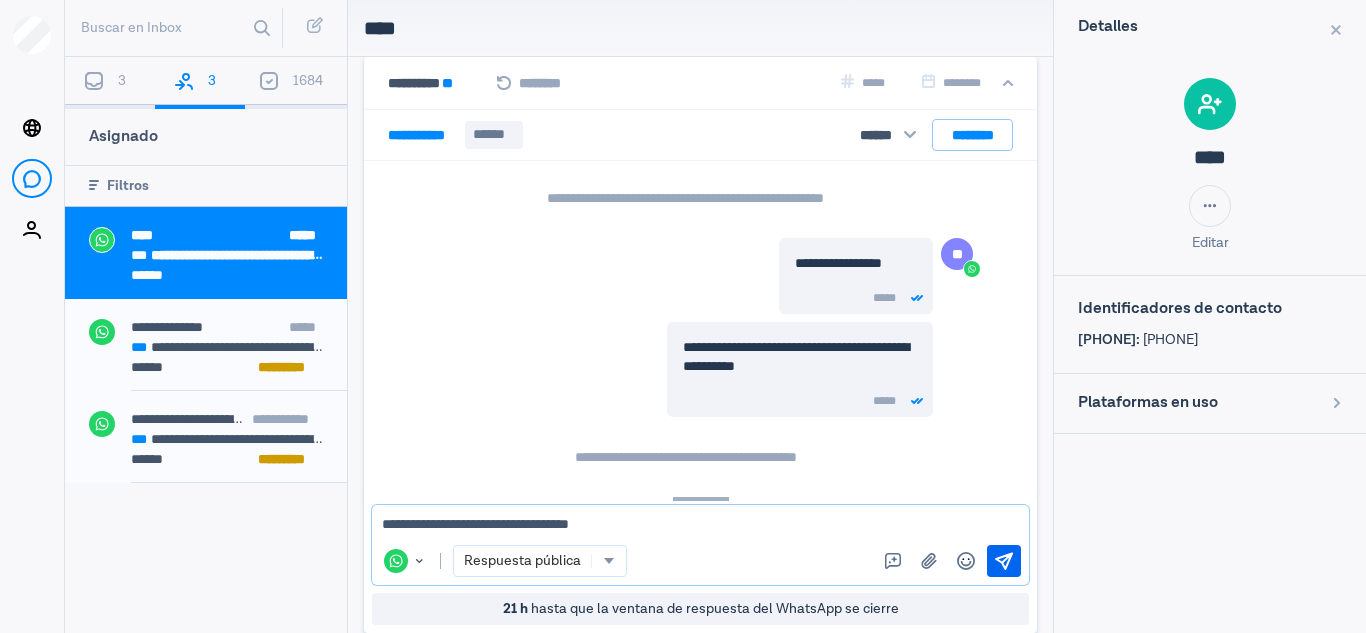 type on "**********" 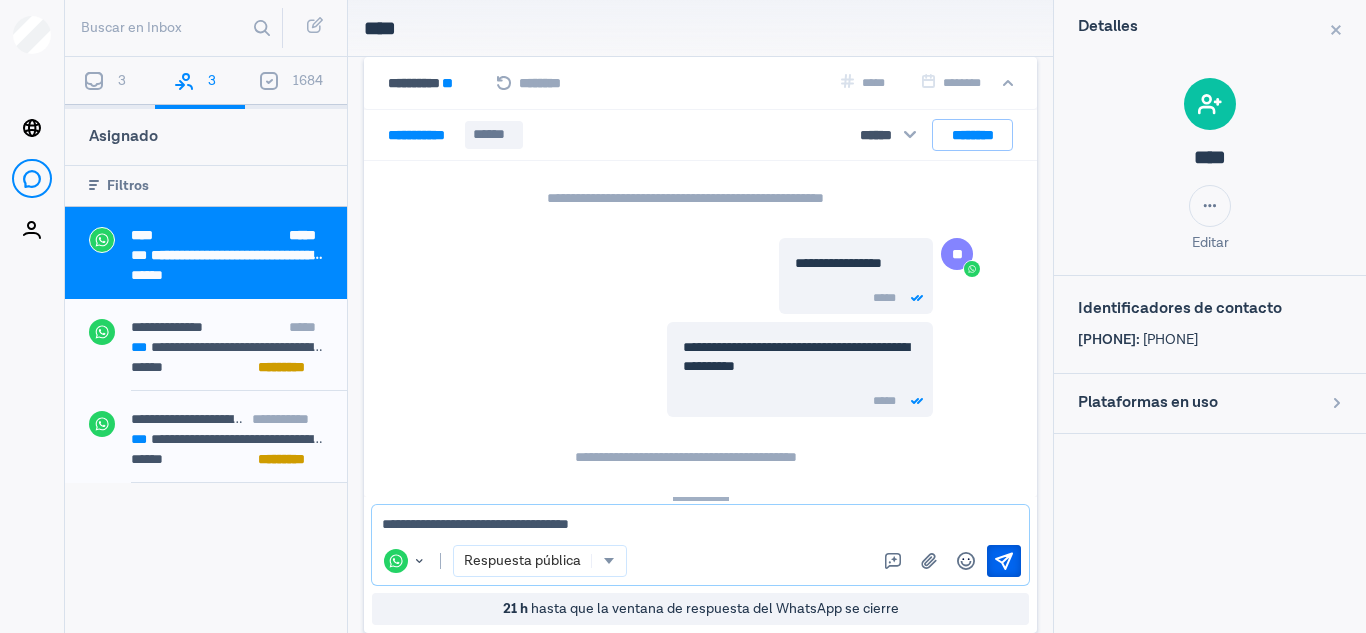 click at bounding box center [1004, 561] 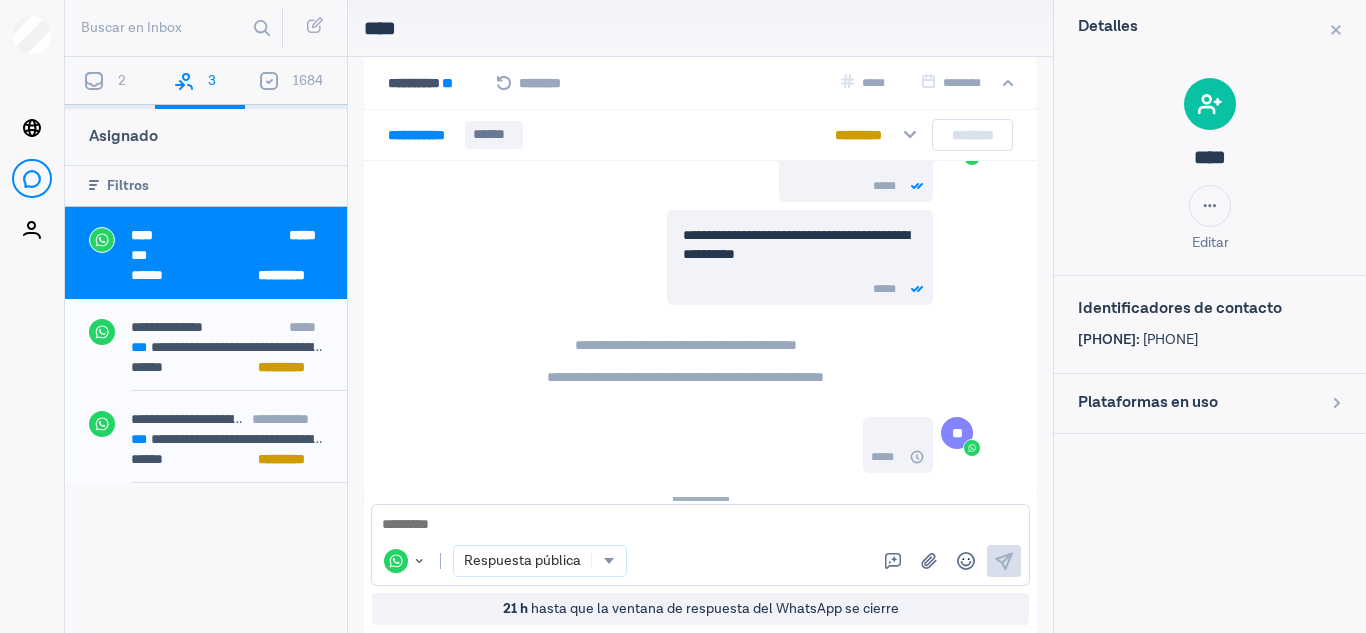 scroll, scrollTop: 2198, scrollLeft: 0, axis: vertical 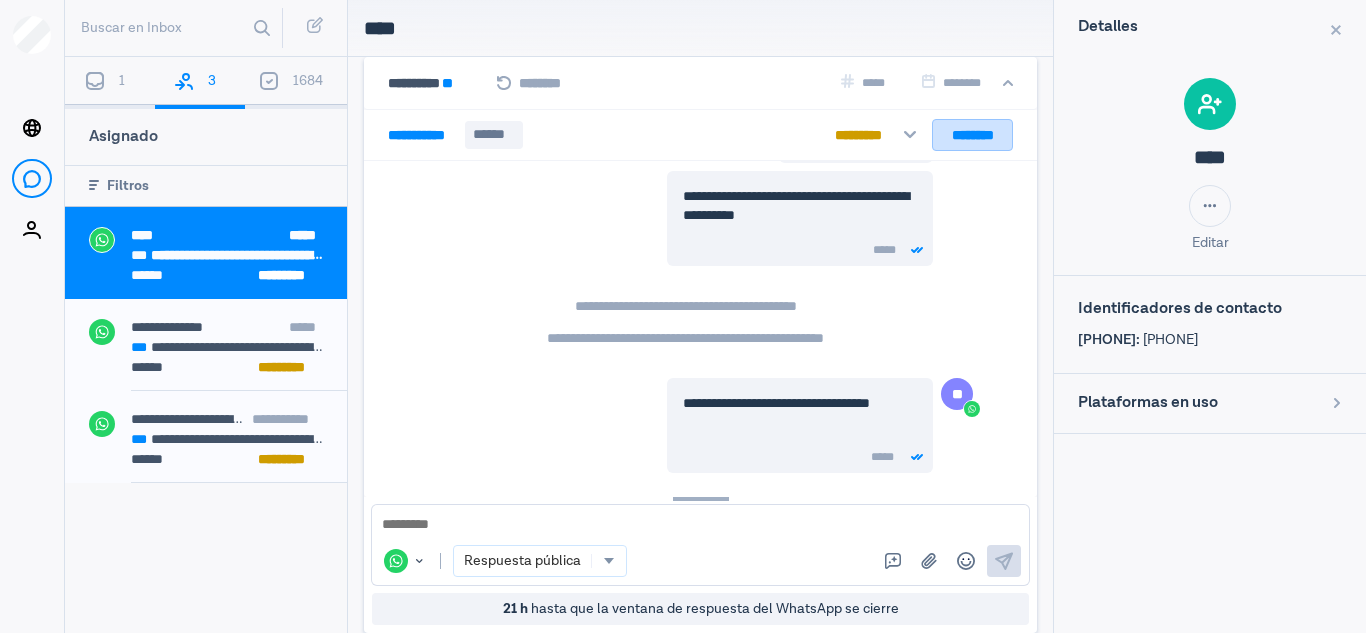 click on "********" at bounding box center [972, 135] 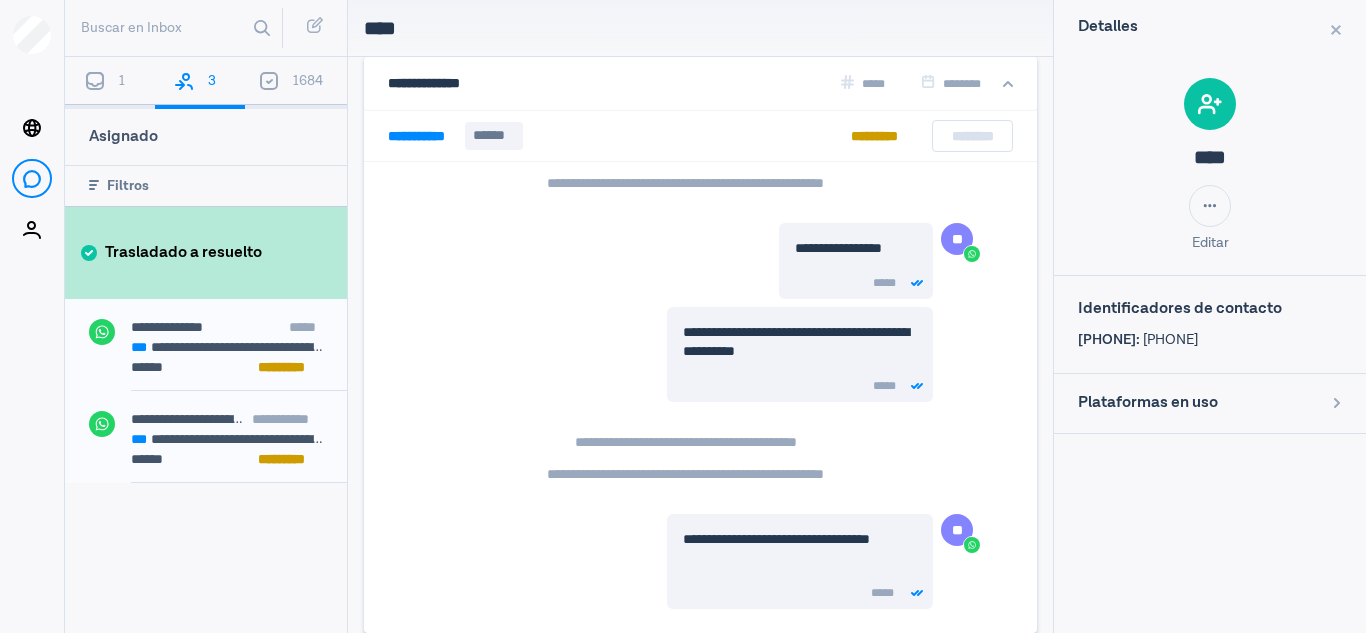 scroll, scrollTop: 2063, scrollLeft: 0, axis: vertical 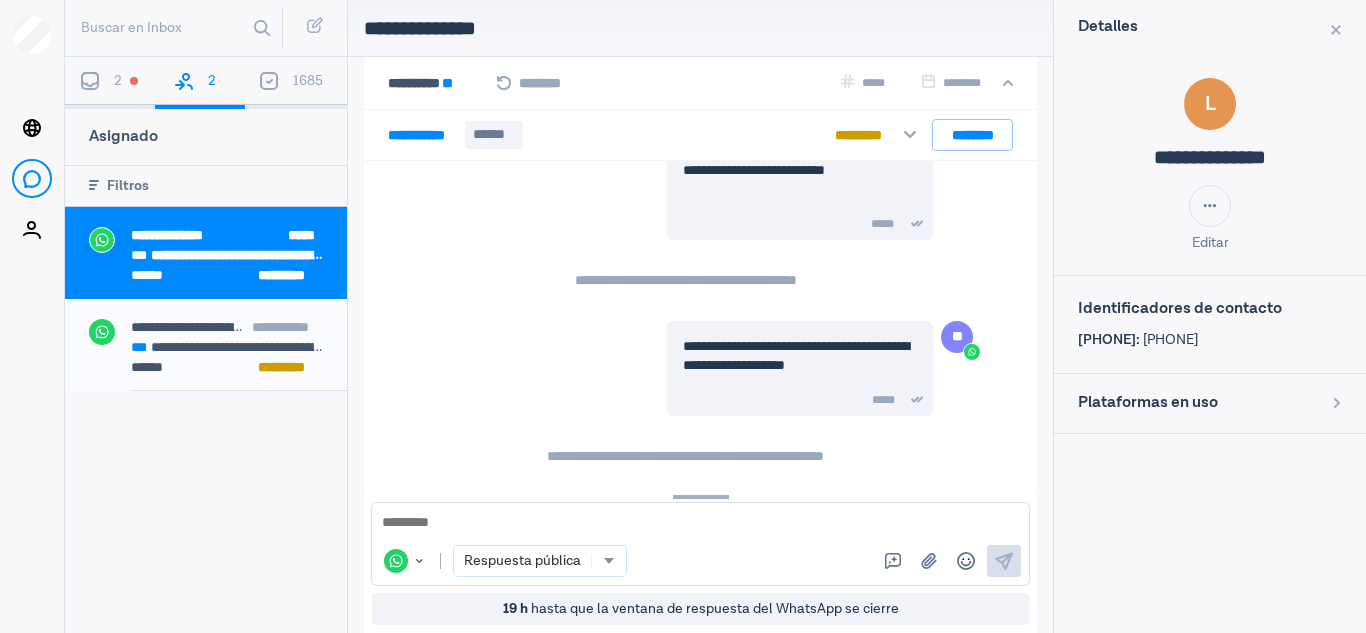 click on "2" at bounding box center [110, 83] 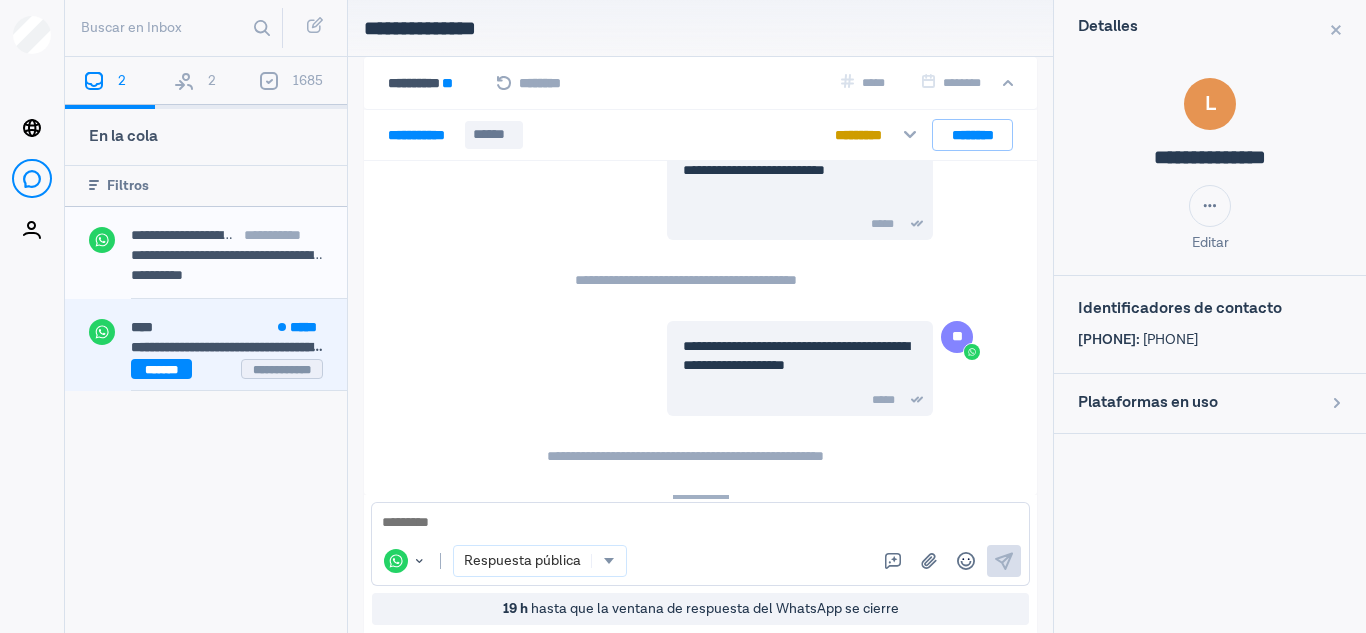 click on "**********" at bounding box center [206, 345] 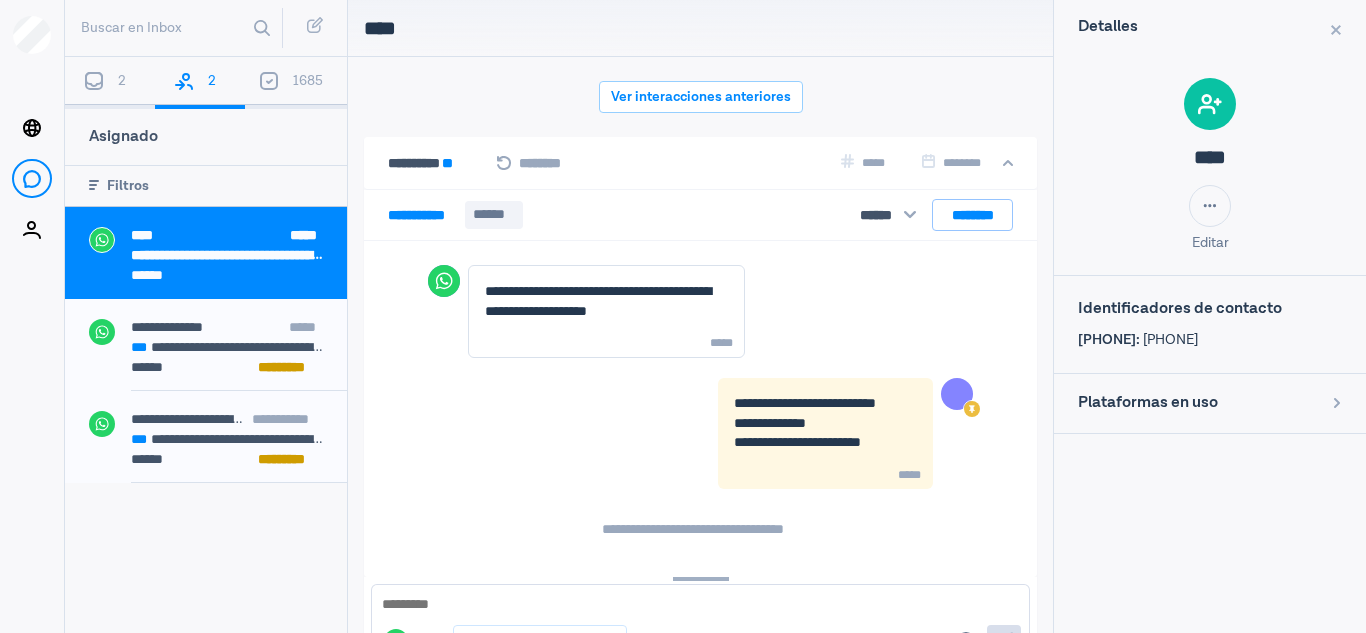 scroll, scrollTop: 80, scrollLeft: 0, axis: vertical 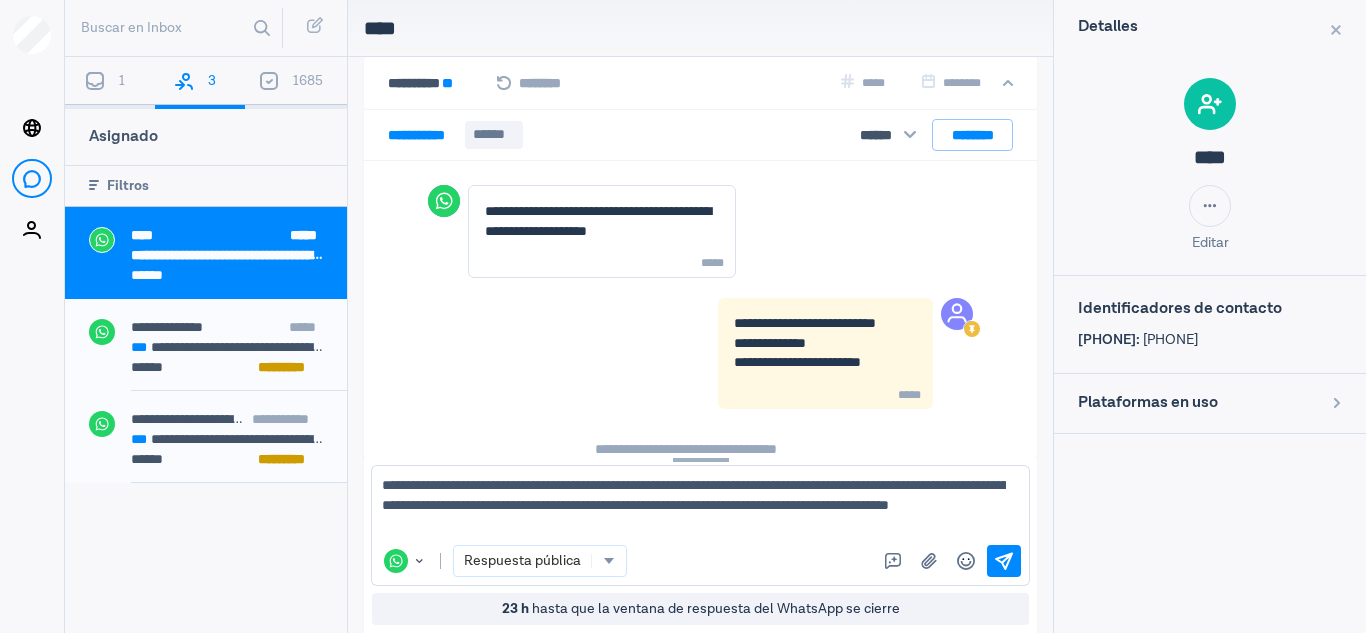 type on "**********" 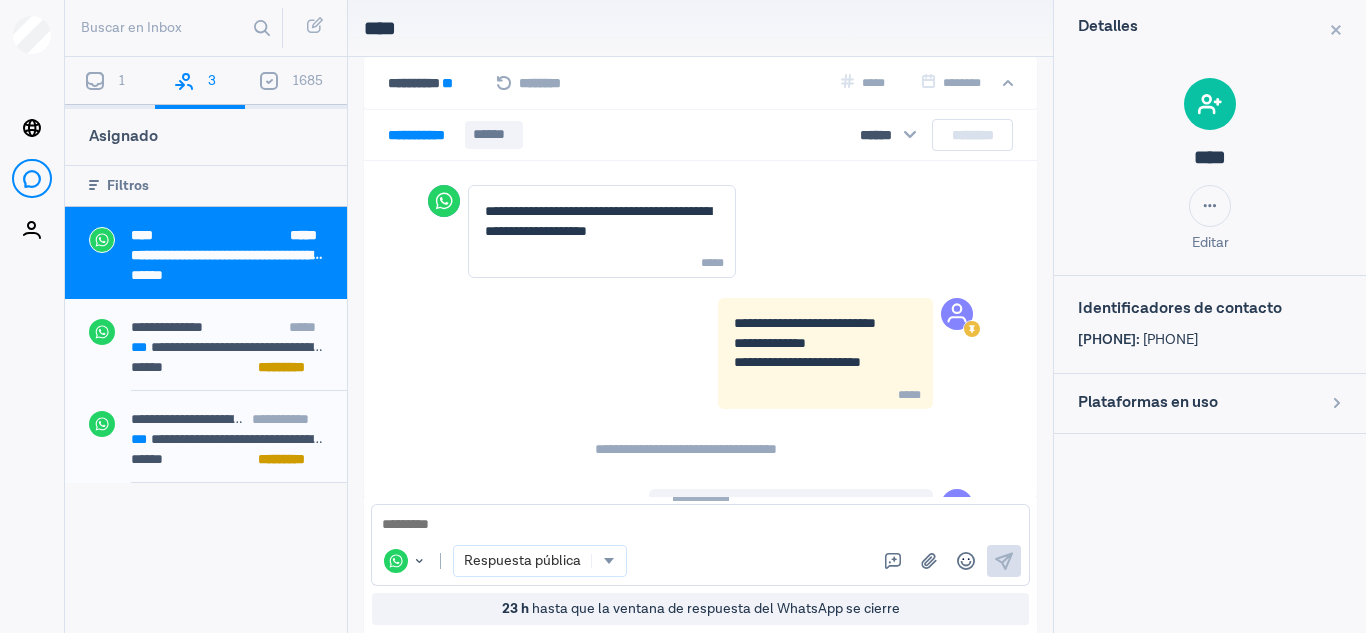 scroll, scrollTop: 229, scrollLeft: 0, axis: vertical 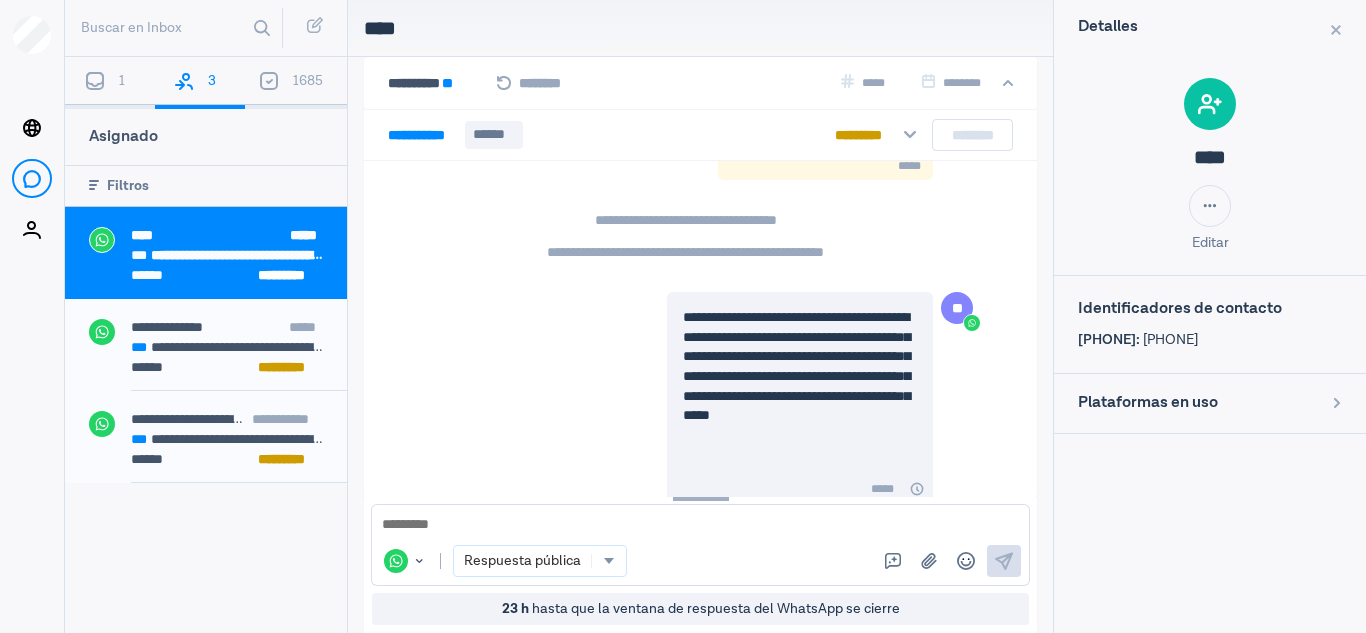 click on "1" at bounding box center [110, 83] 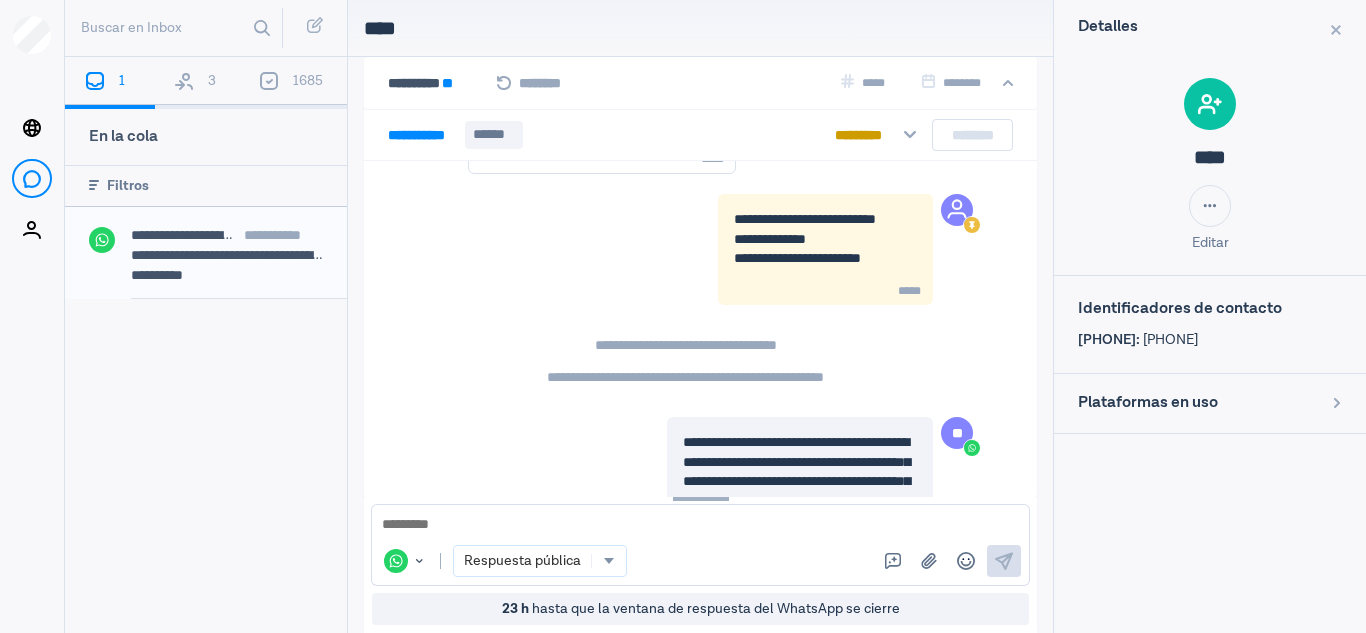 scroll, scrollTop: 261, scrollLeft: 0, axis: vertical 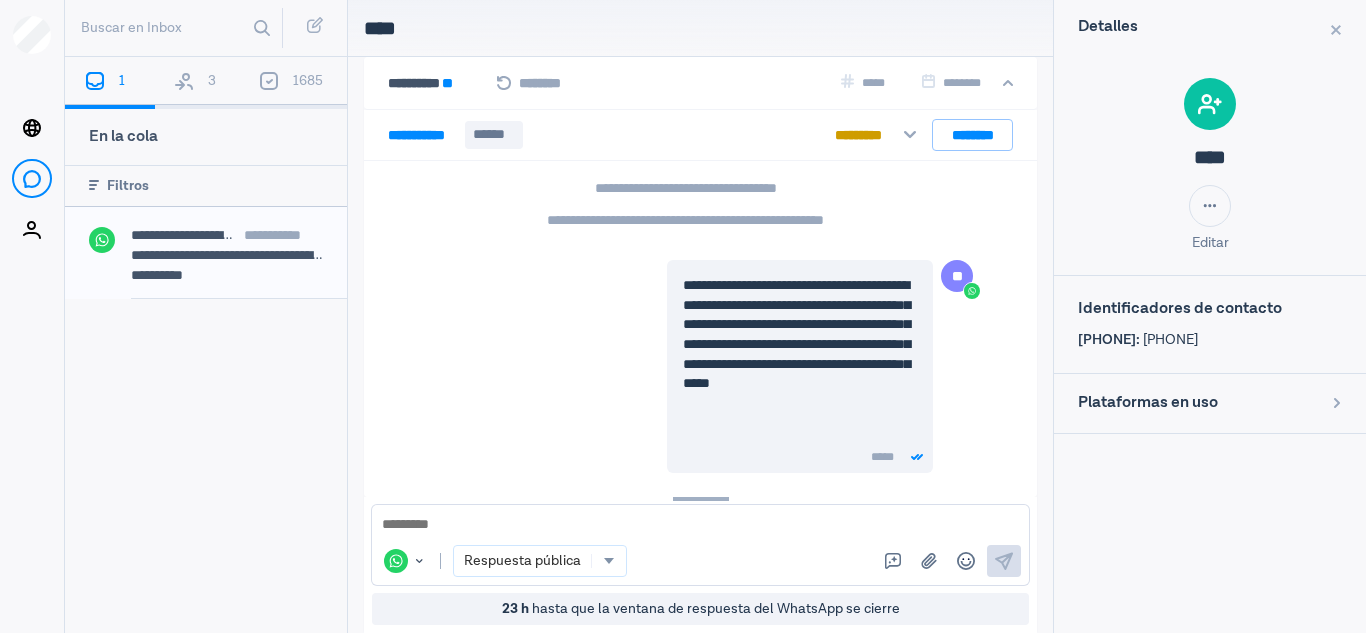 click on "Buscar en Inbox" at bounding box center [206, 28] 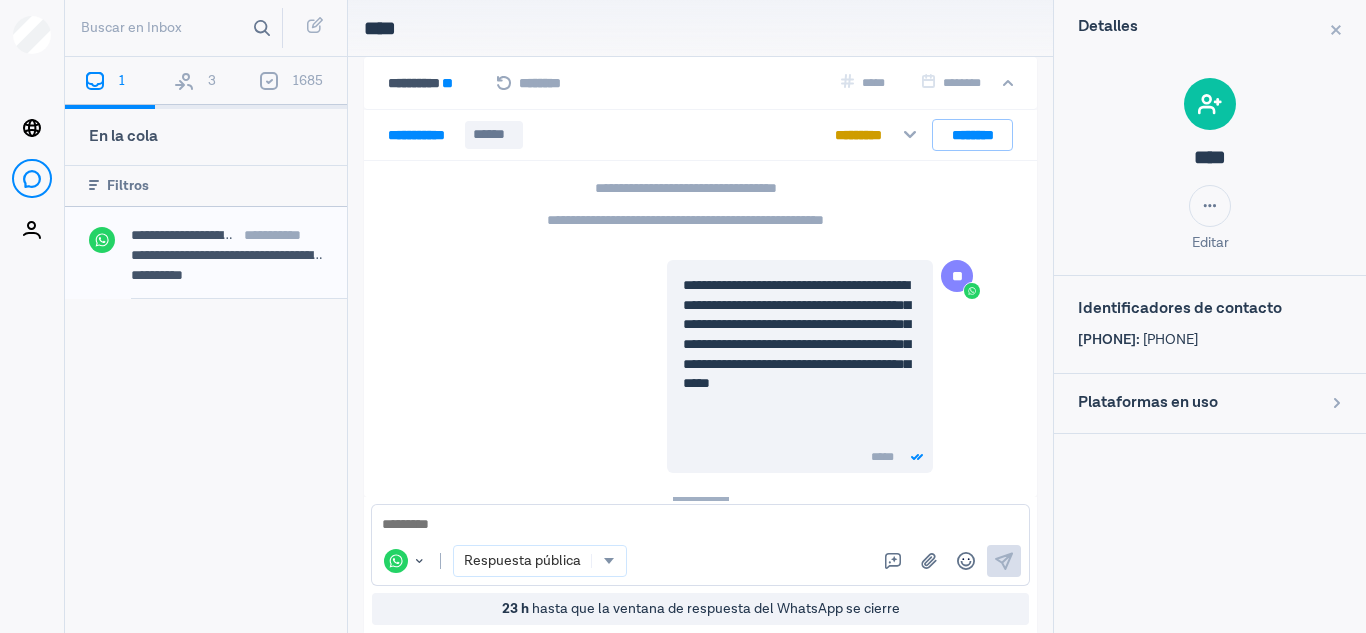 click on "Buscar en Inbox" at bounding box center [177, 28] 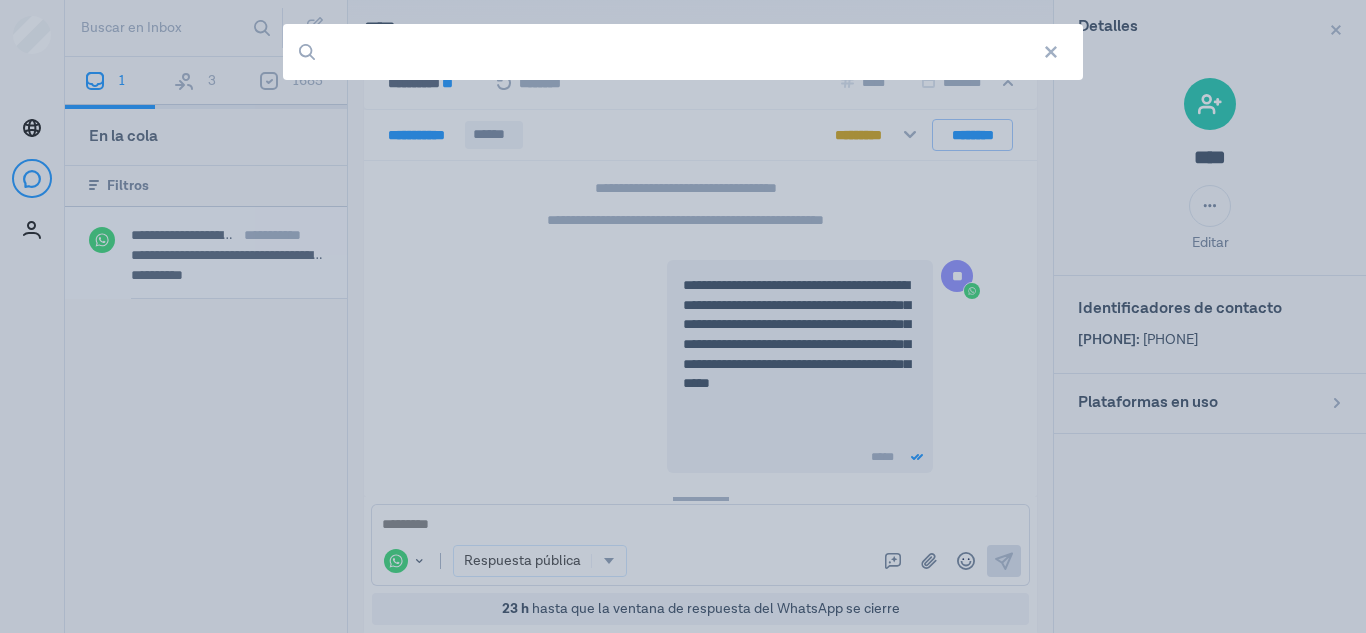 click on "Buscar en Inbox" at bounding box center [683, 52] 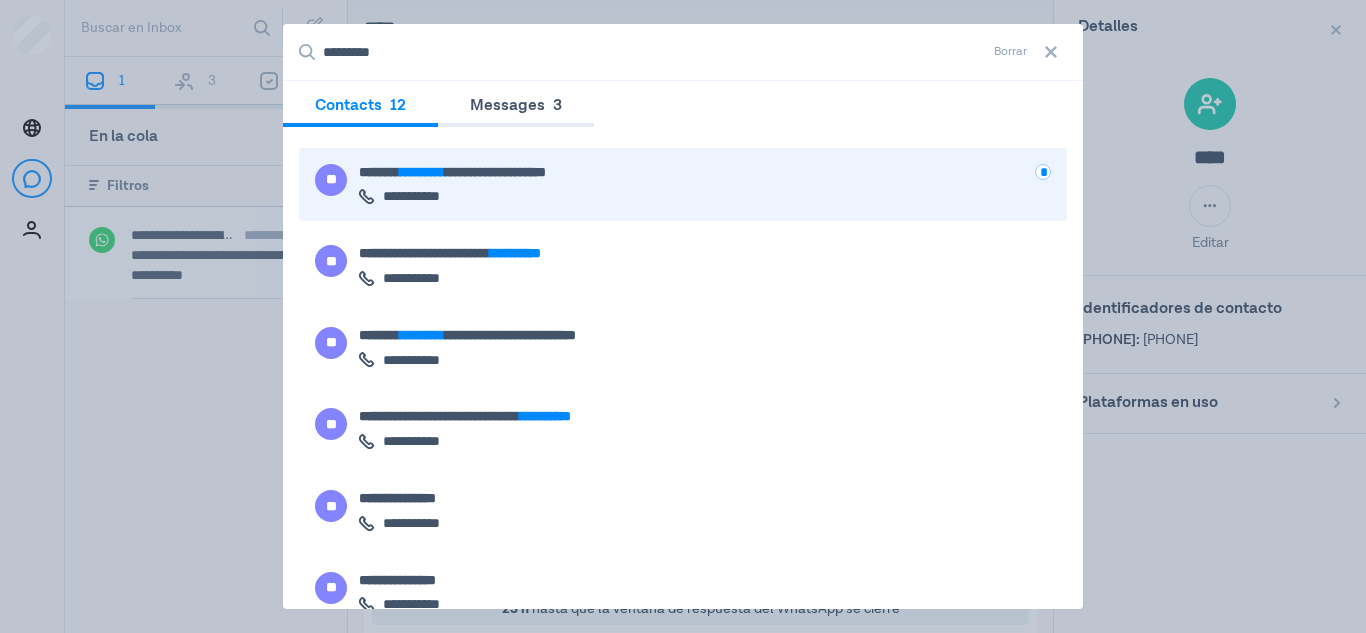 scroll, scrollTop: 245, scrollLeft: 0, axis: vertical 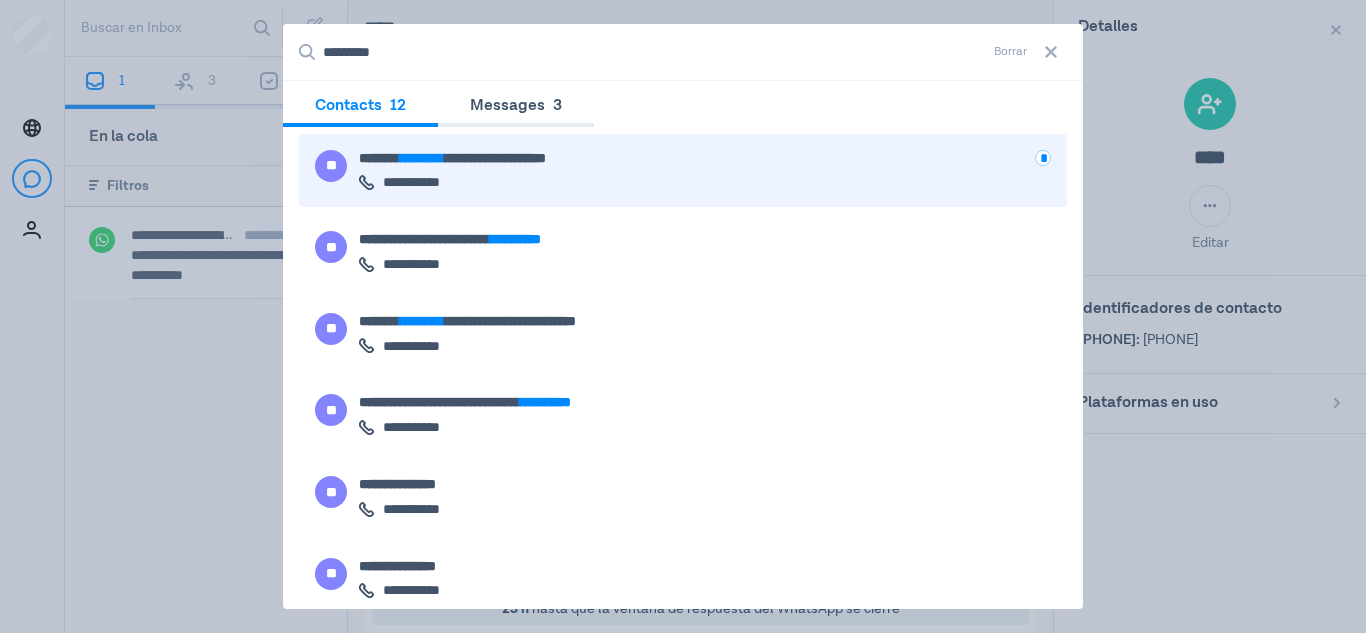 type on "*********" 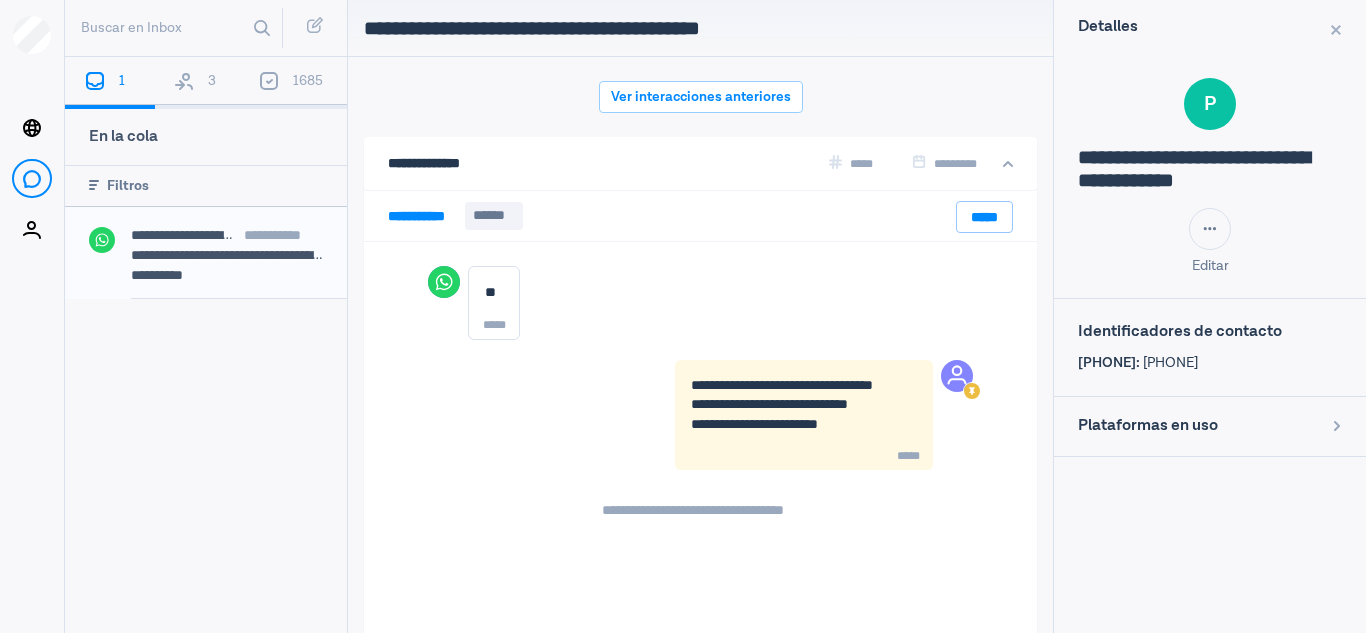 scroll, scrollTop: 80, scrollLeft: 0, axis: vertical 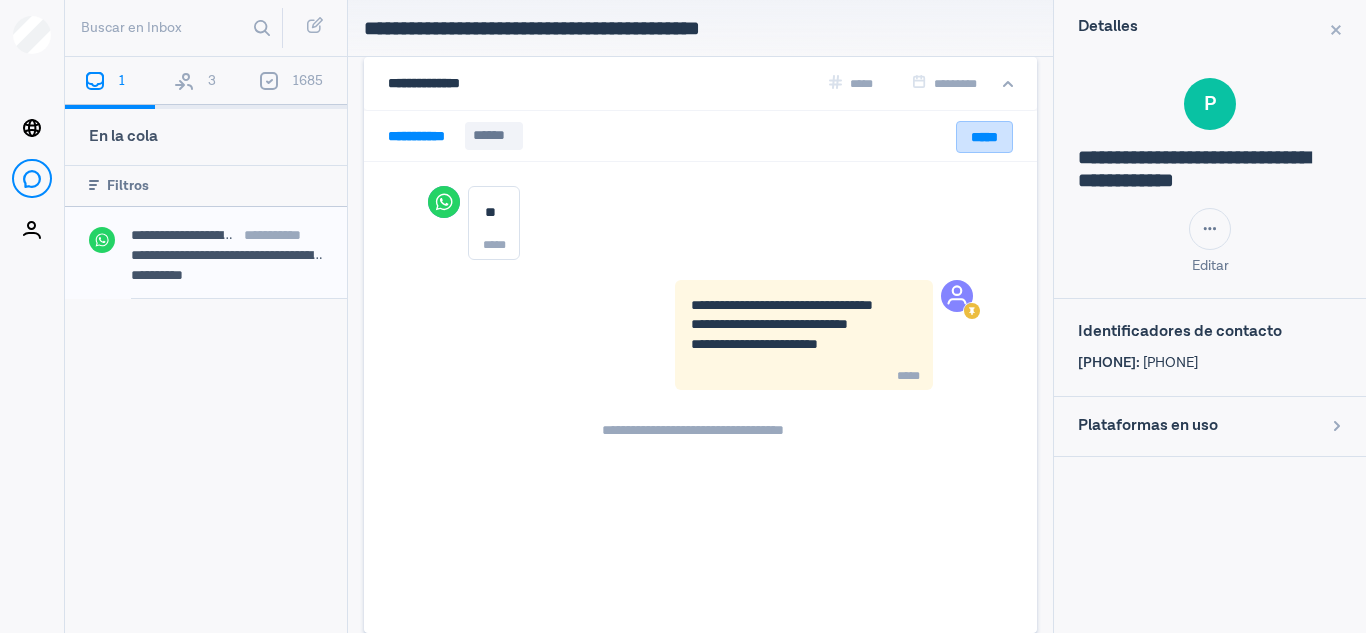 click on "* ********* ****** *****" at bounding box center (700, 136) 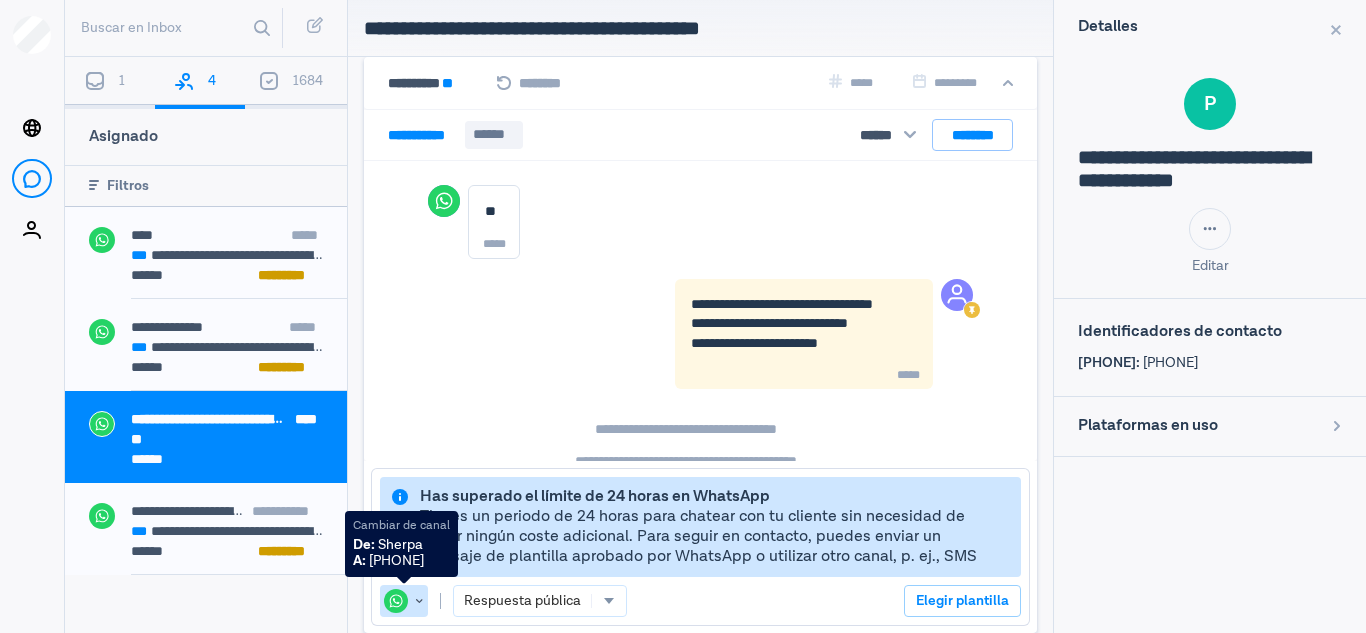 scroll, scrollTop: 41, scrollLeft: 0, axis: vertical 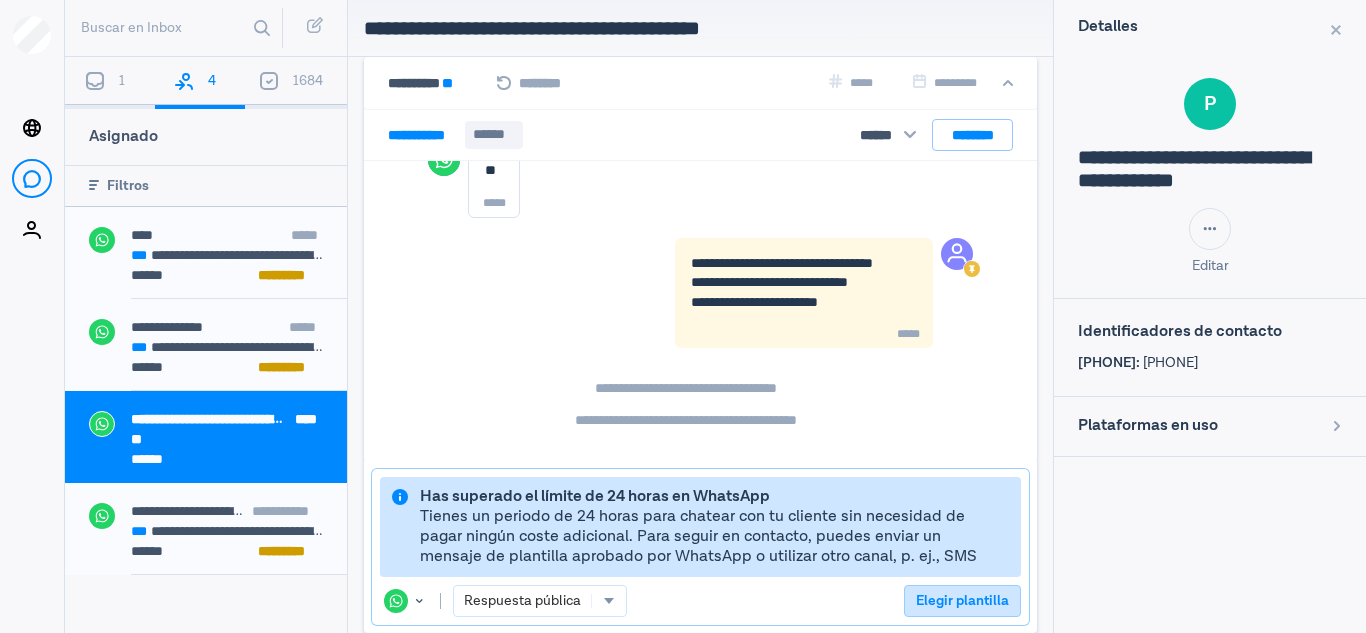 click on "Elegir plantilla" at bounding box center [962, 601] 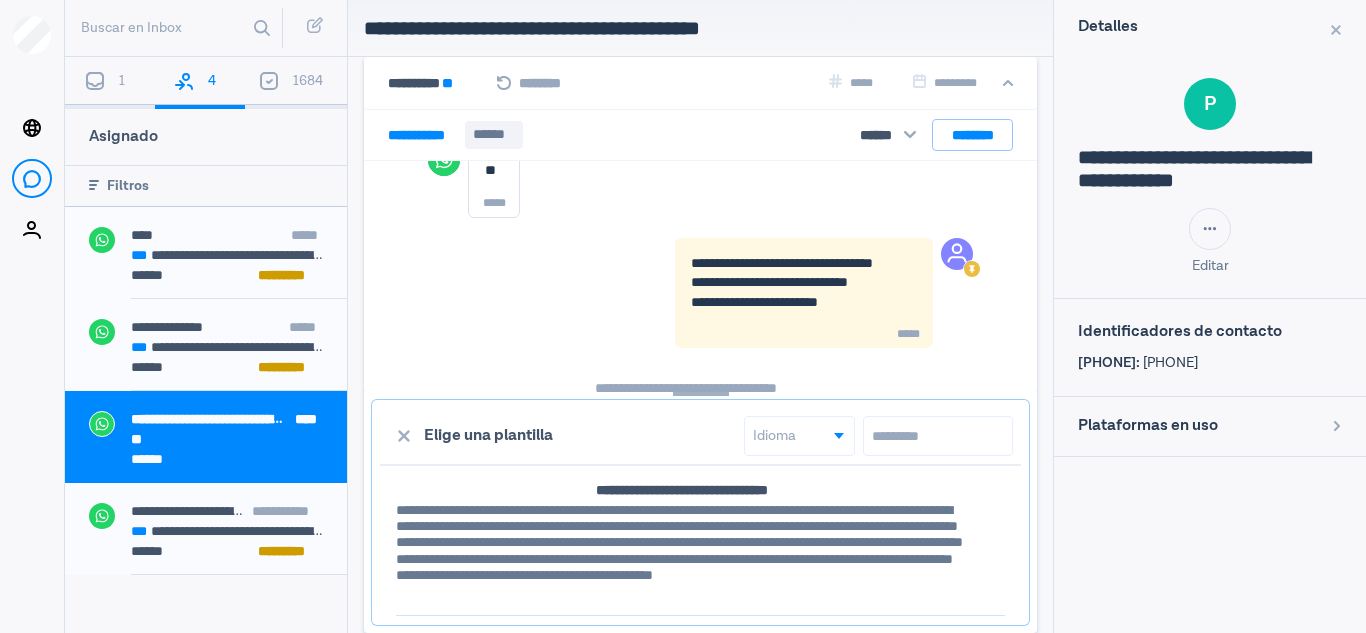 click at bounding box center [938, 436] 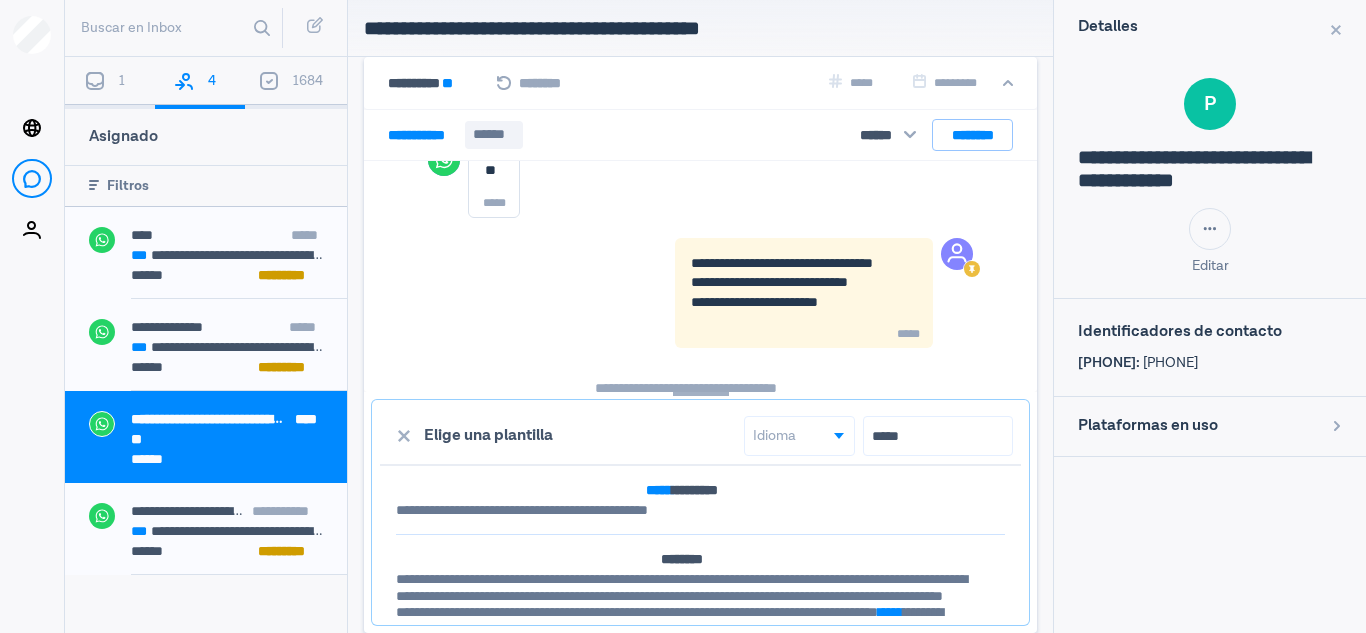 type on "*****" 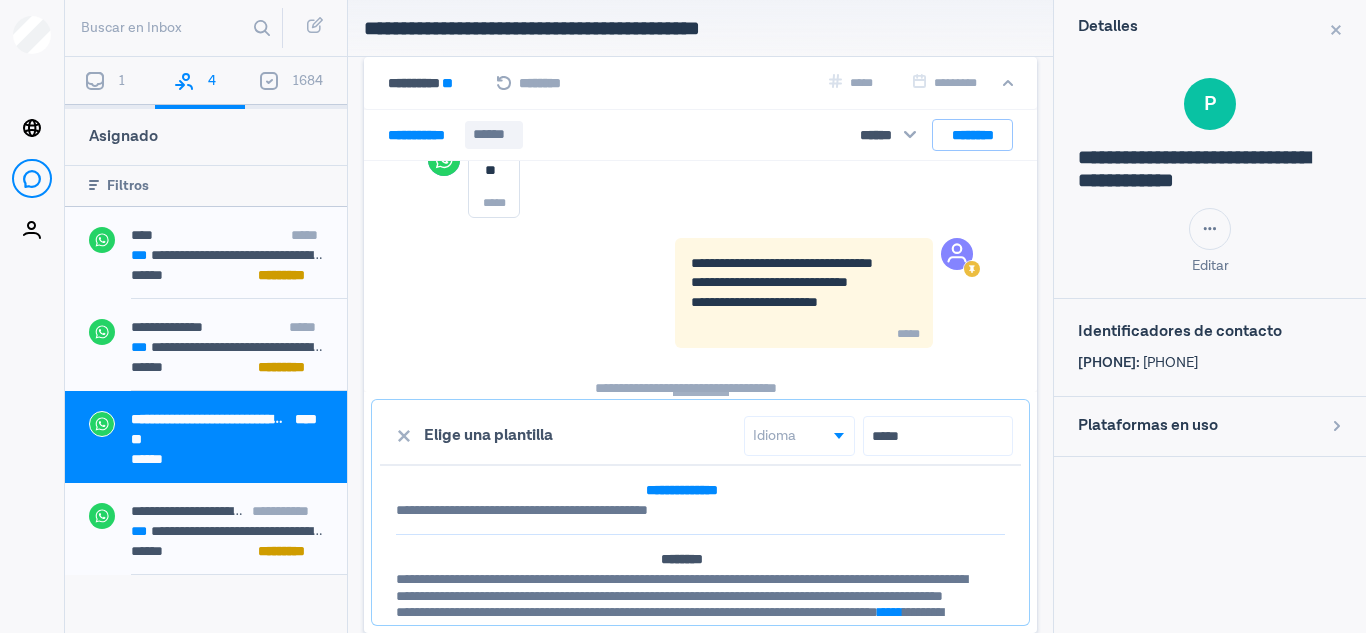 click on "**********" at bounding box center [700, 500] 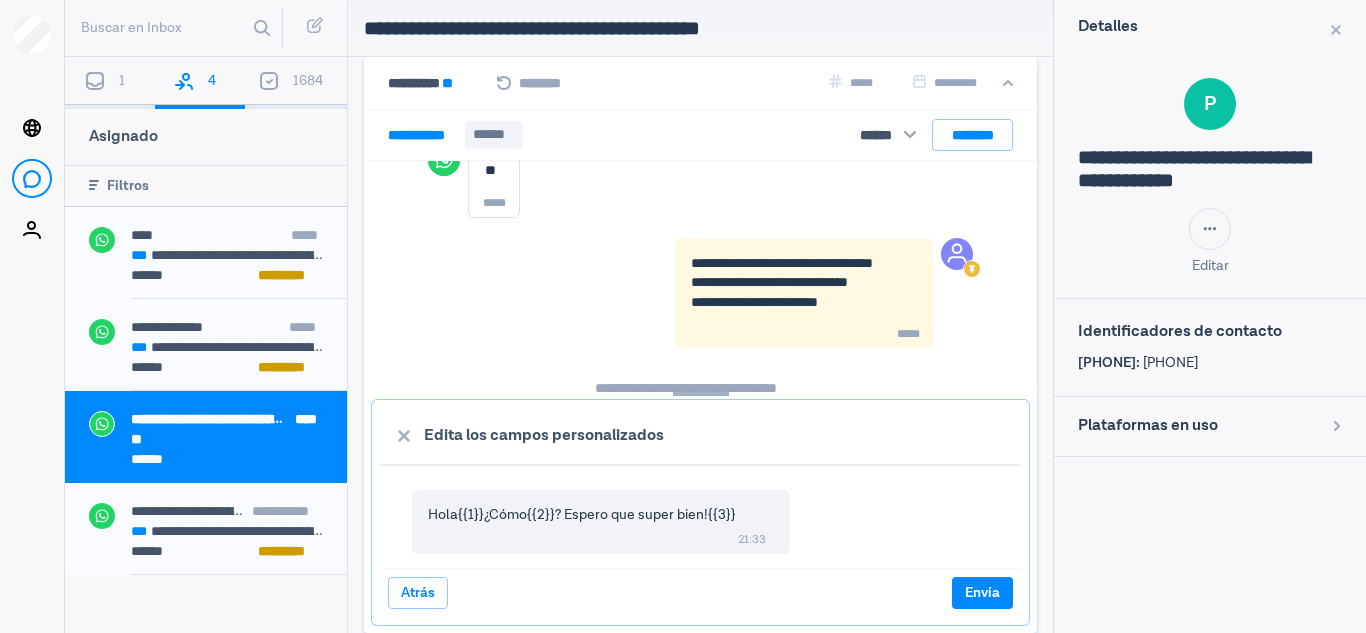scroll, scrollTop: 54, scrollLeft: 0, axis: vertical 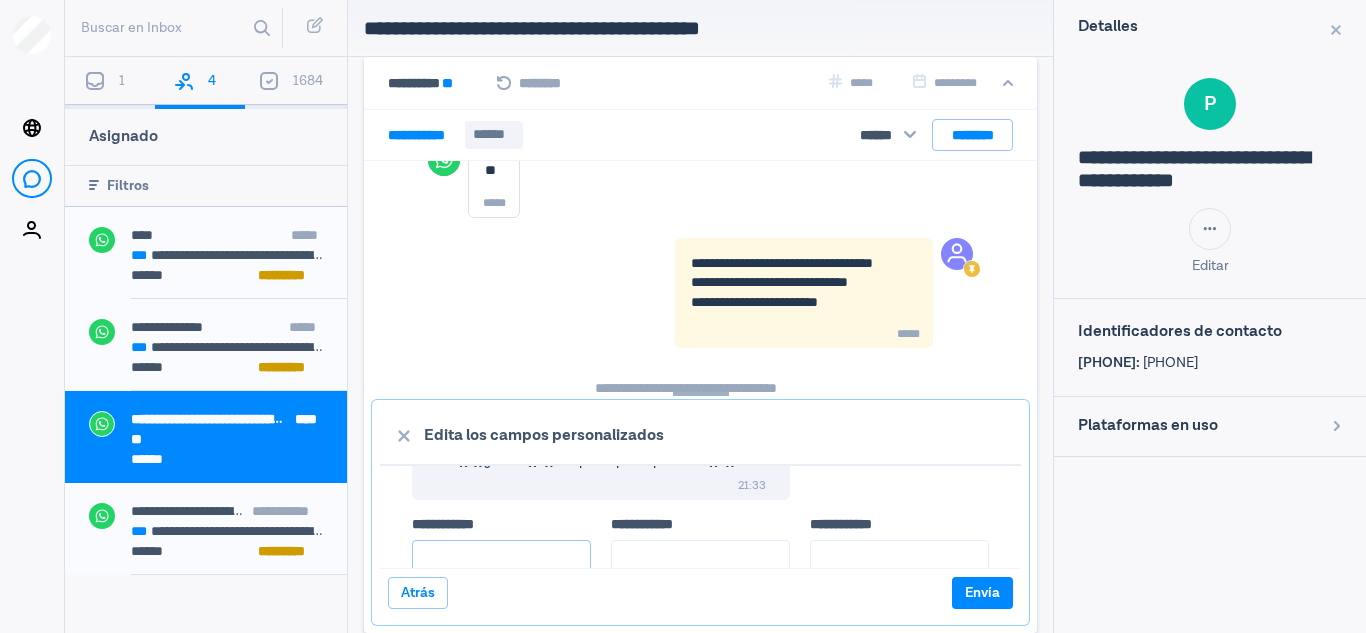 click on "******   *****" at bounding box center [501, 560] 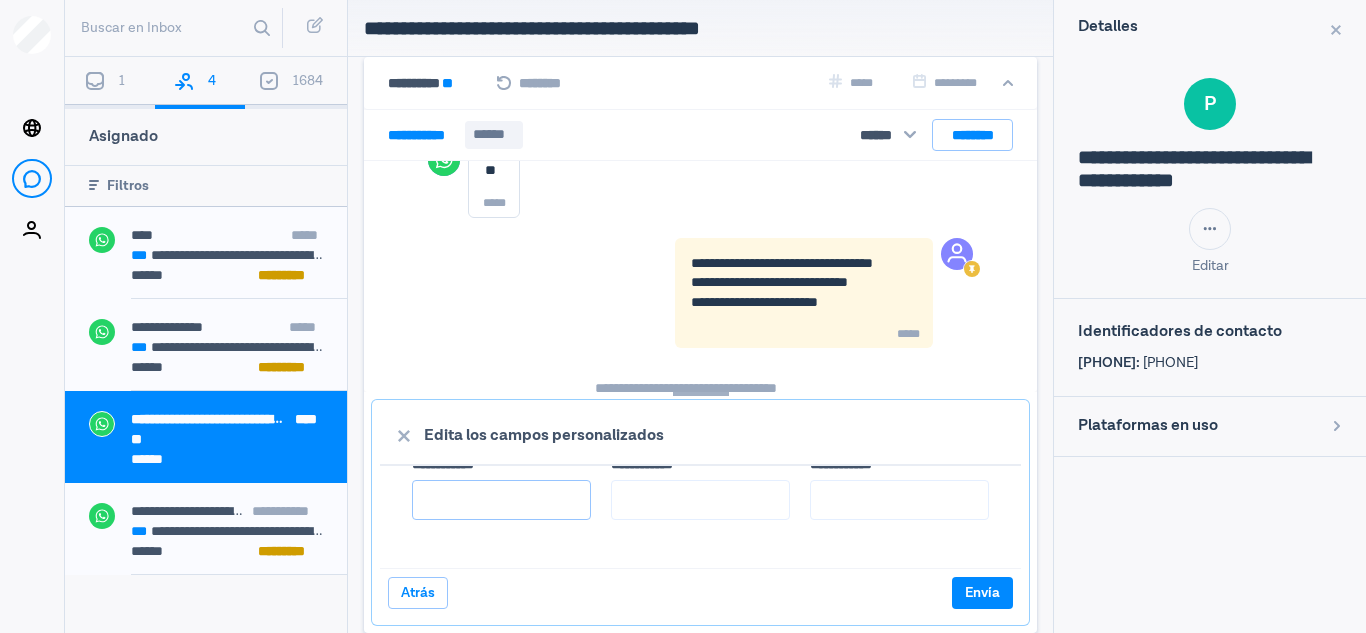 click on "******   *****" at bounding box center [501, 500] 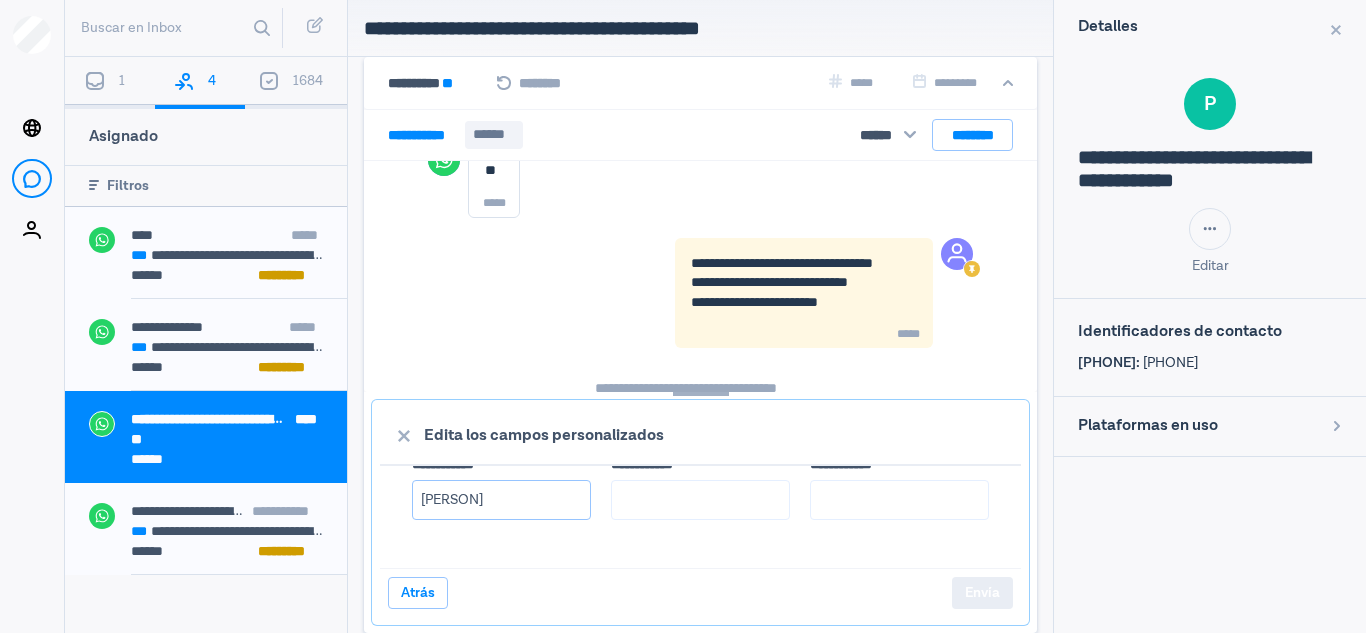 type on "[PERSON]" 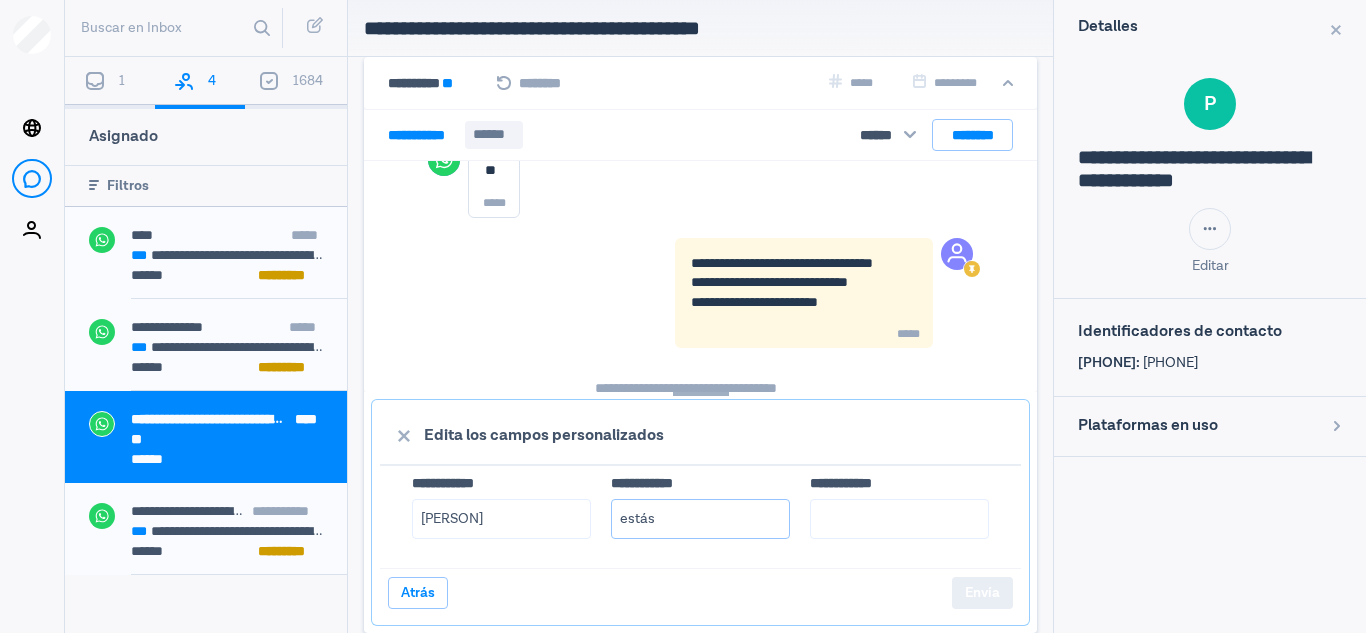 type on "estás" 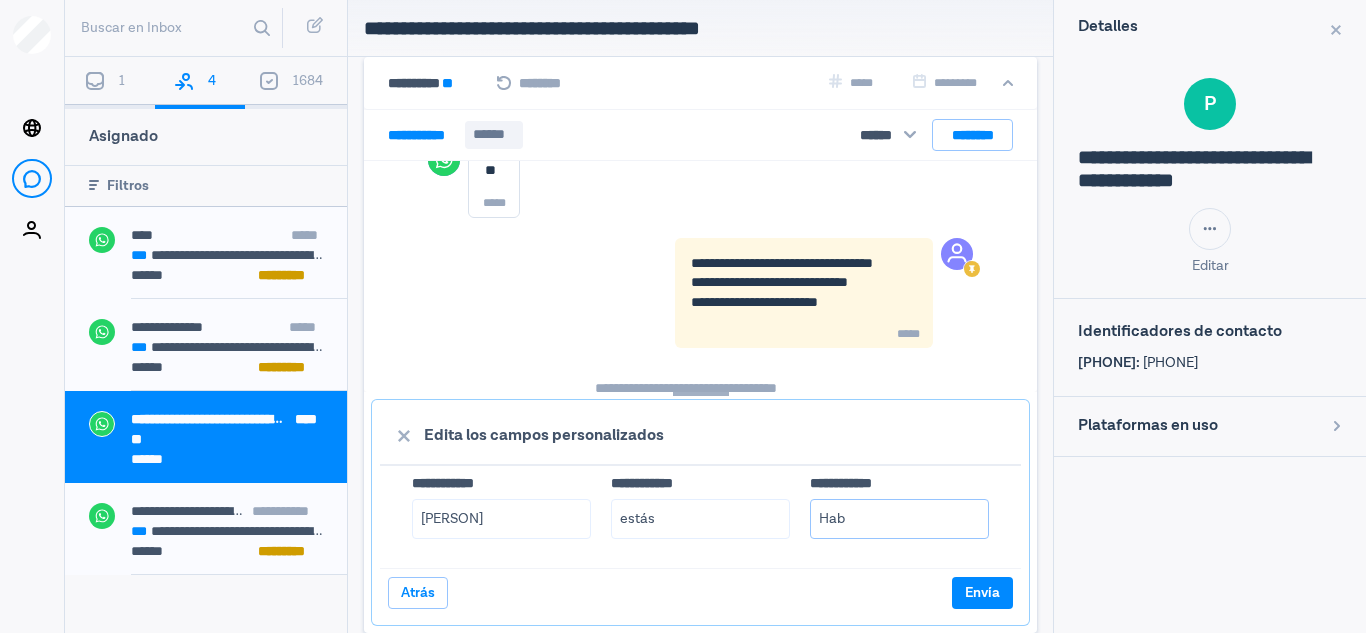 scroll, scrollTop: 133, scrollLeft: 0, axis: vertical 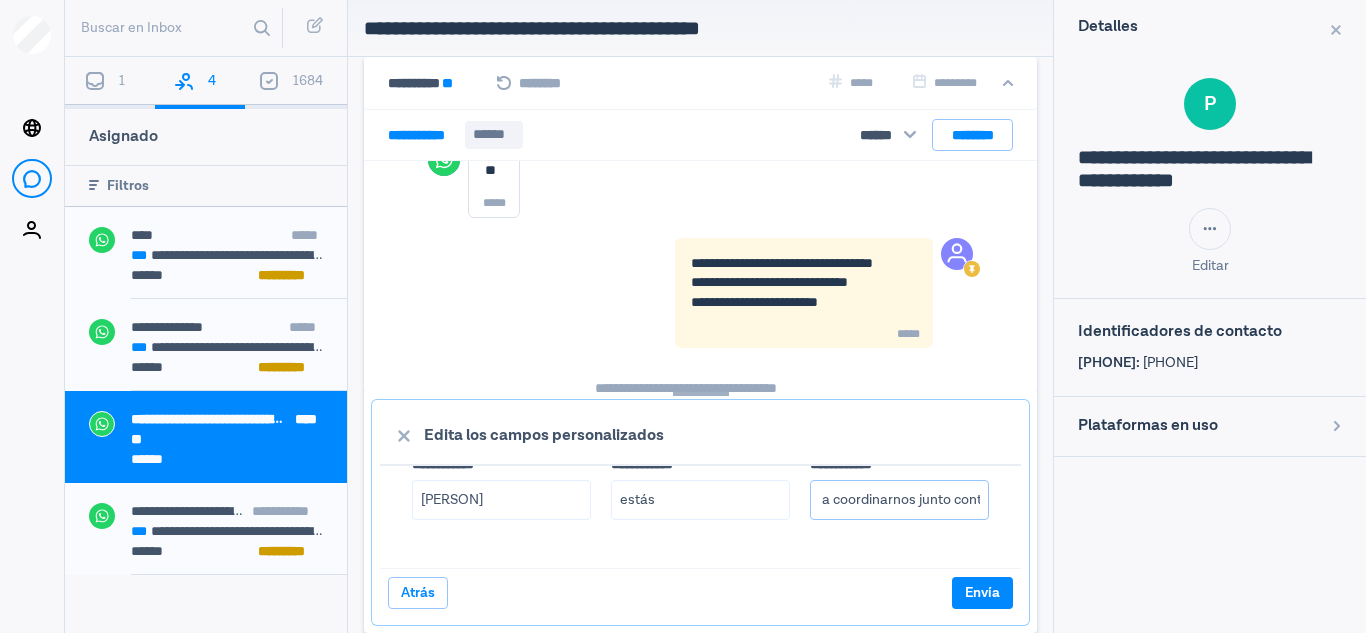 click on "Hablas con [PERSON]. Me comunico para comentar que el Dr. [LAST] indica que realicemos una visita de enfermera a Don [PERSON] para asegurarnos que la medicación se esté administrando según indicación. También que sería bueno programar 2 visitas mensuales con la enfermera. Respecto a lo primero que te mencioné tenemos disponibilidad para ir el día jueves o viernes de esta semana y respecto a lo segundo me gustaría saber si estás de acuerdo para comenzar a coordinarnos junto contigo" at bounding box center [899, 500] 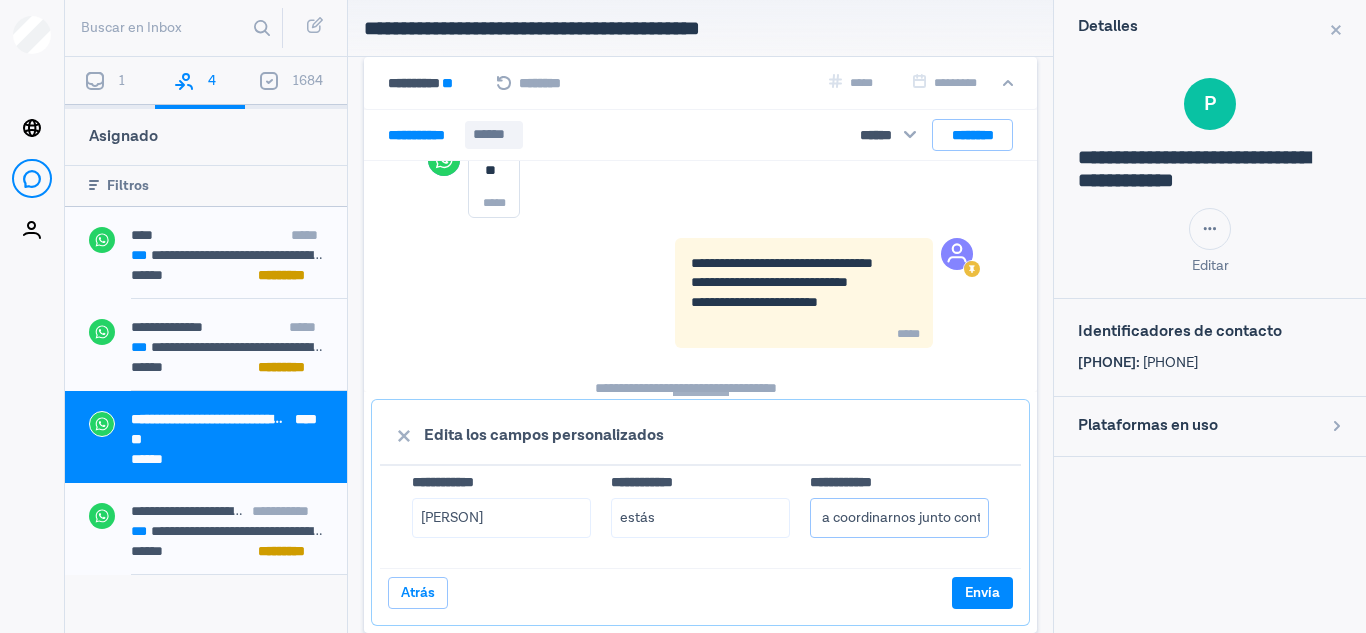 scroll, scrollTop: 293, scrollLeft: 0, axis: vertical 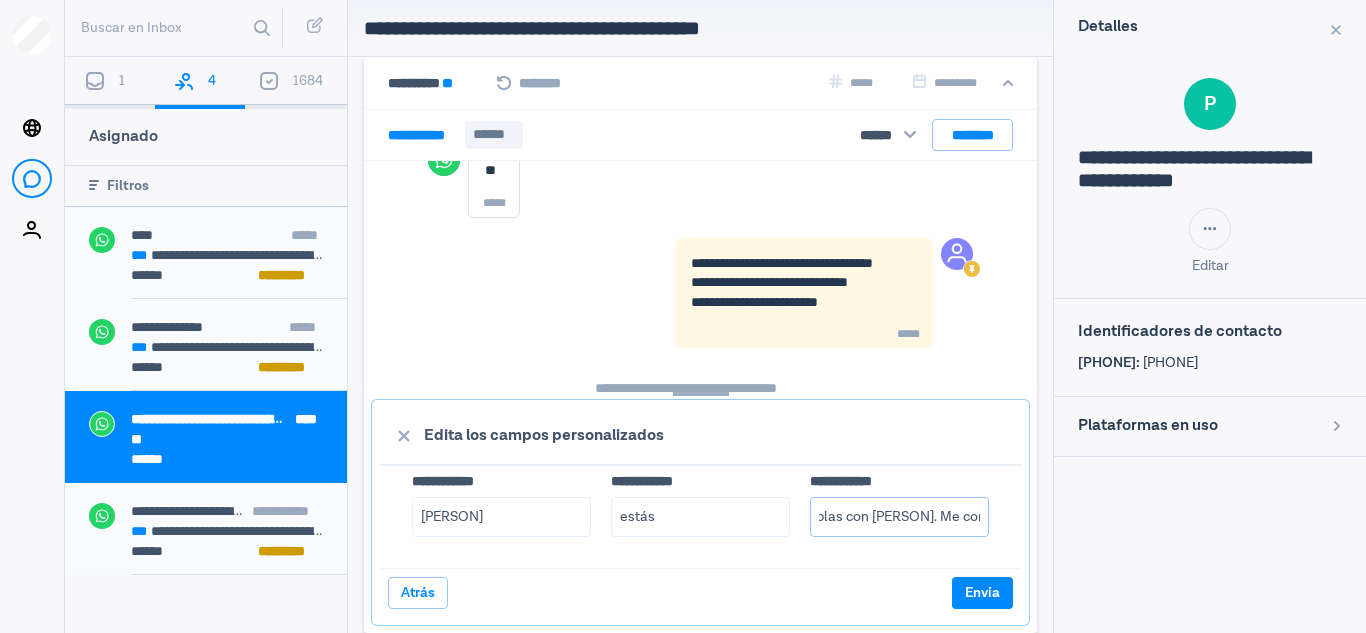 type on "Hablas con [PERSON]. Me comunico para comentar que el Dr. [LAST] indica que realicemos una visita de enfermera a Don [PERSON] para asegurarnos que la medicación se esté administrando según indicación. También que sería bueno programar 2 visitas mensuales con la enfermera. Respecto a lo primero que te mencioné tenemos disponibilidad para ir el día jueves o viernes de esta semana y respecto a lo segundo me gustaría saber si estás de acuerdo para comenzar a coordinarnos junto contigo" 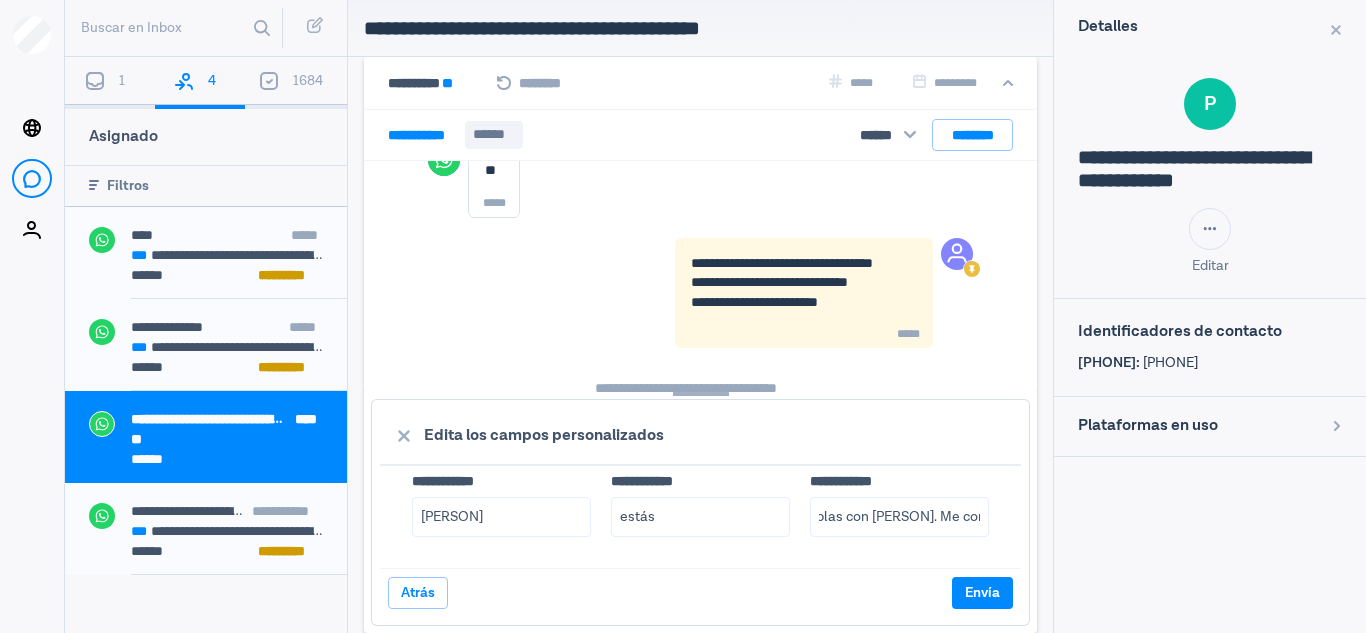 scroll, scrollTop: 0, scrollLeft: 0, axis: both 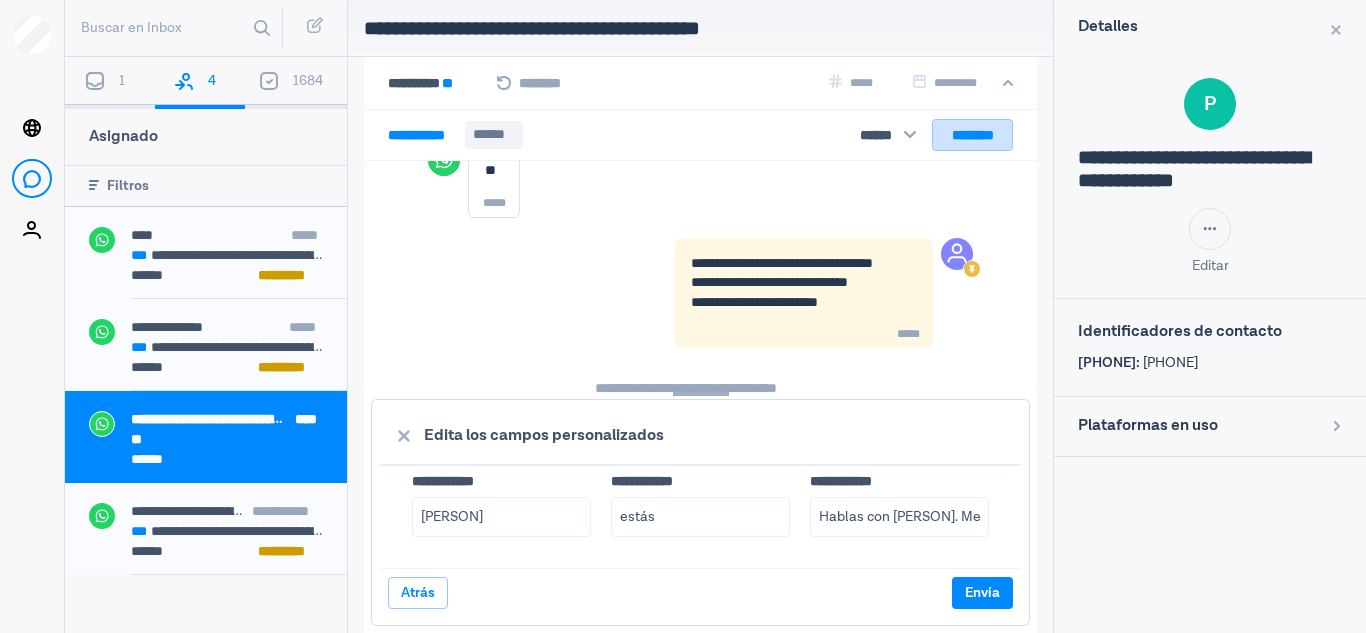 click on "********" at bounding box center (972, 135) 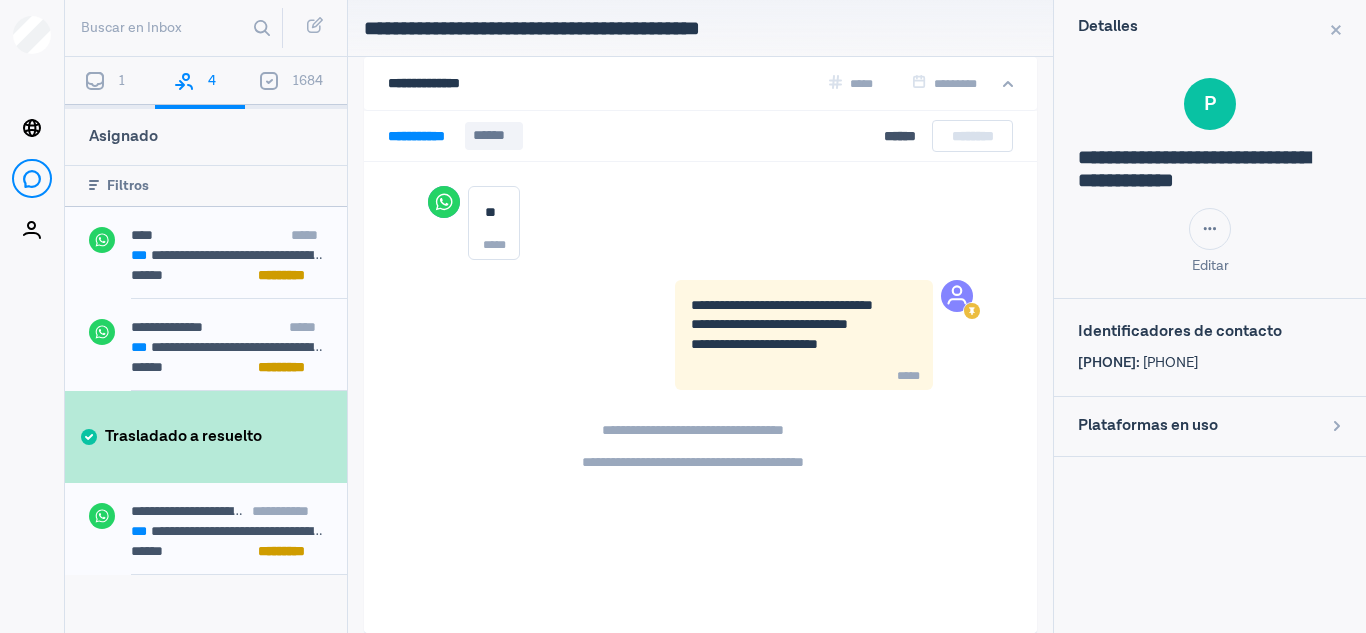 scroll, scrollTop: 0, scrollLeft: 0, axis: both 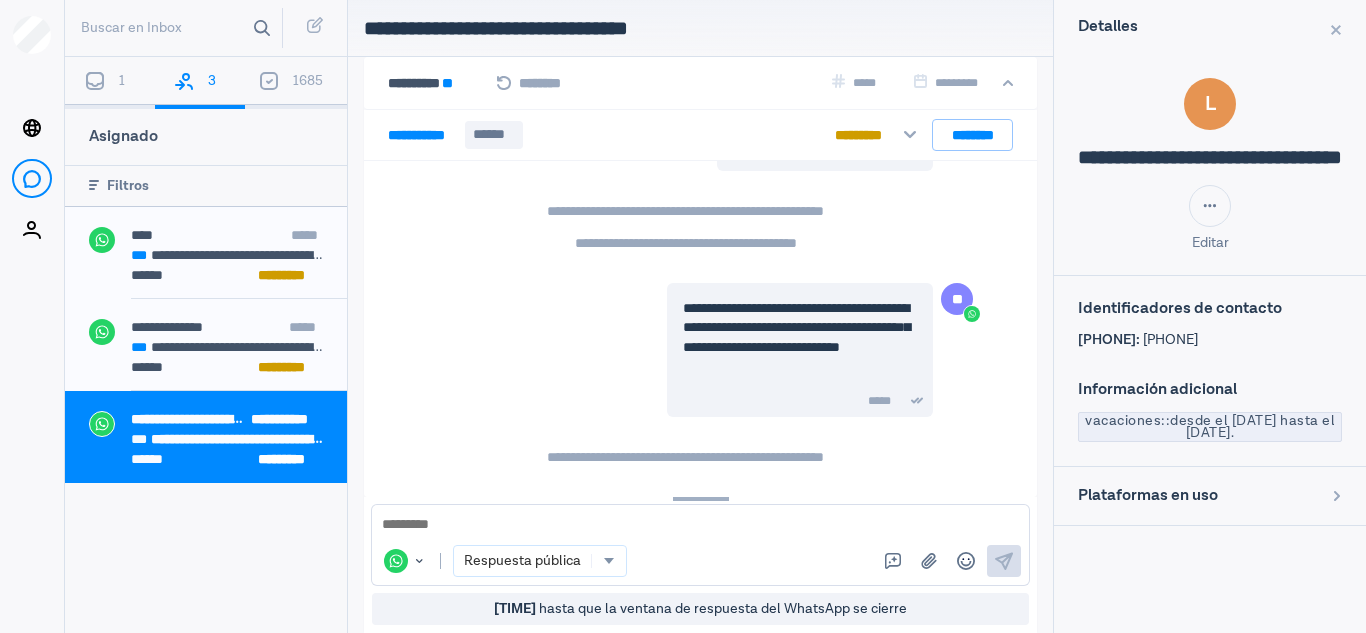 click on "Buscar en Inbox" at bounding box center (177, 28) 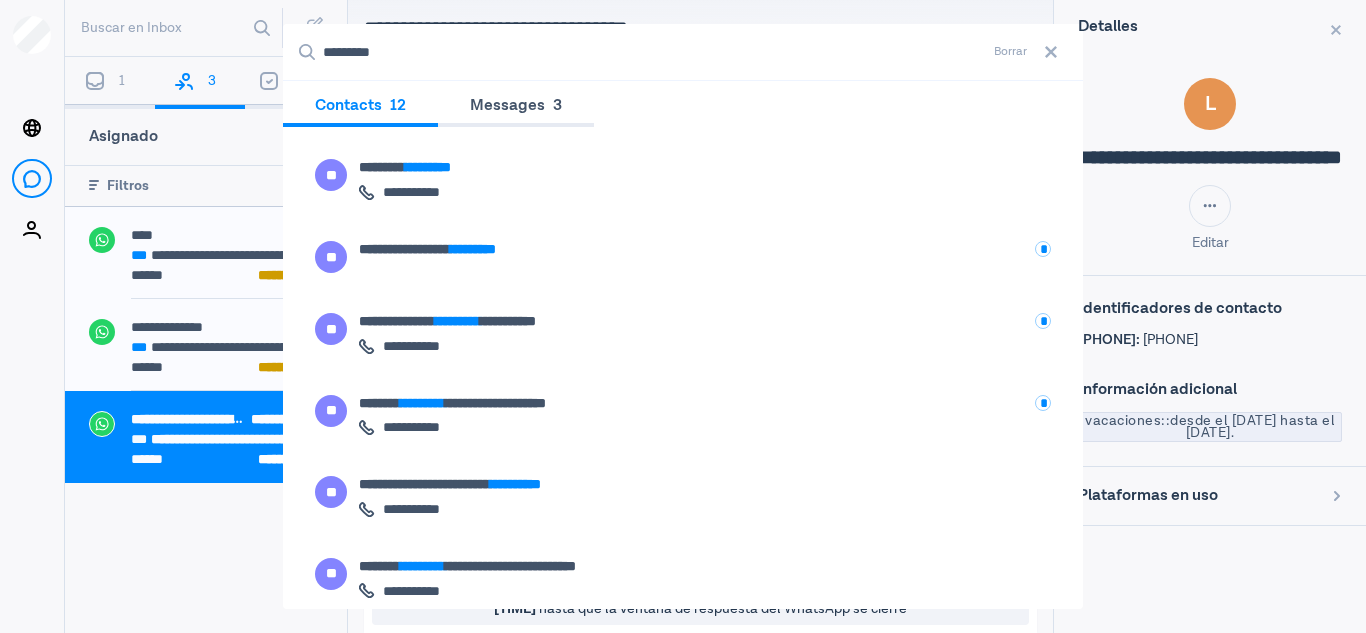 click on "*********" at bounding box center (683, 52) 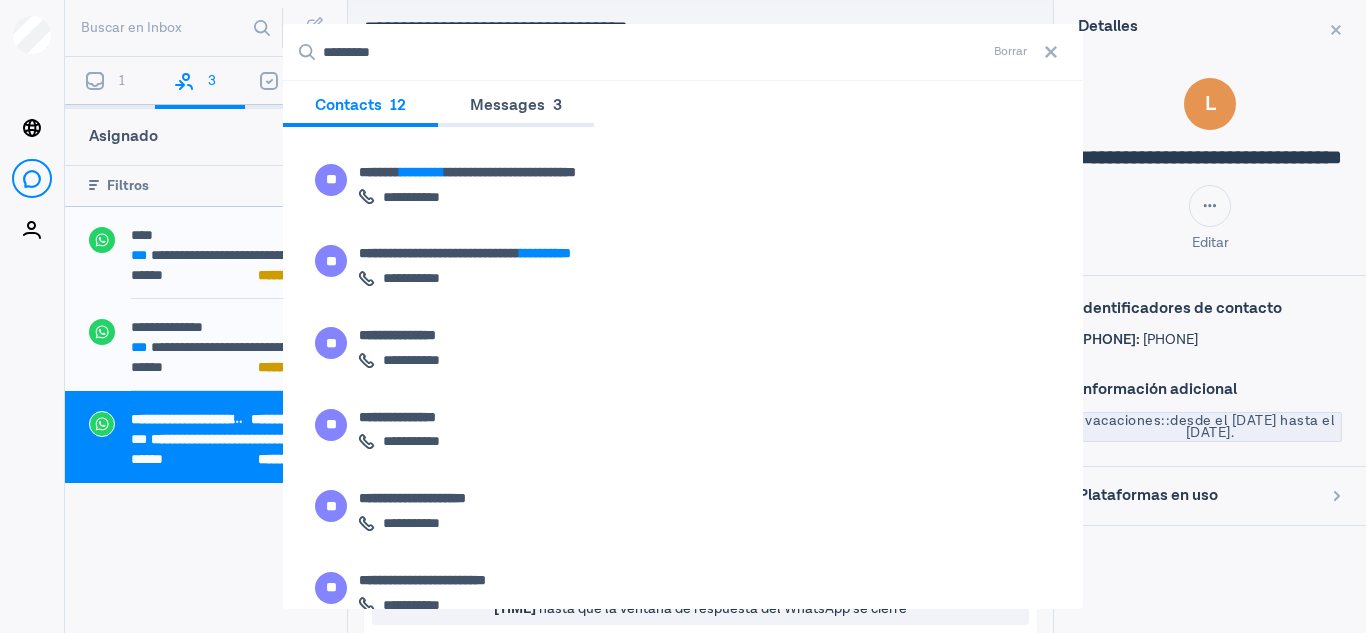 scroll, scrollTop: 395, scrollLeft: 0, axis: vertical 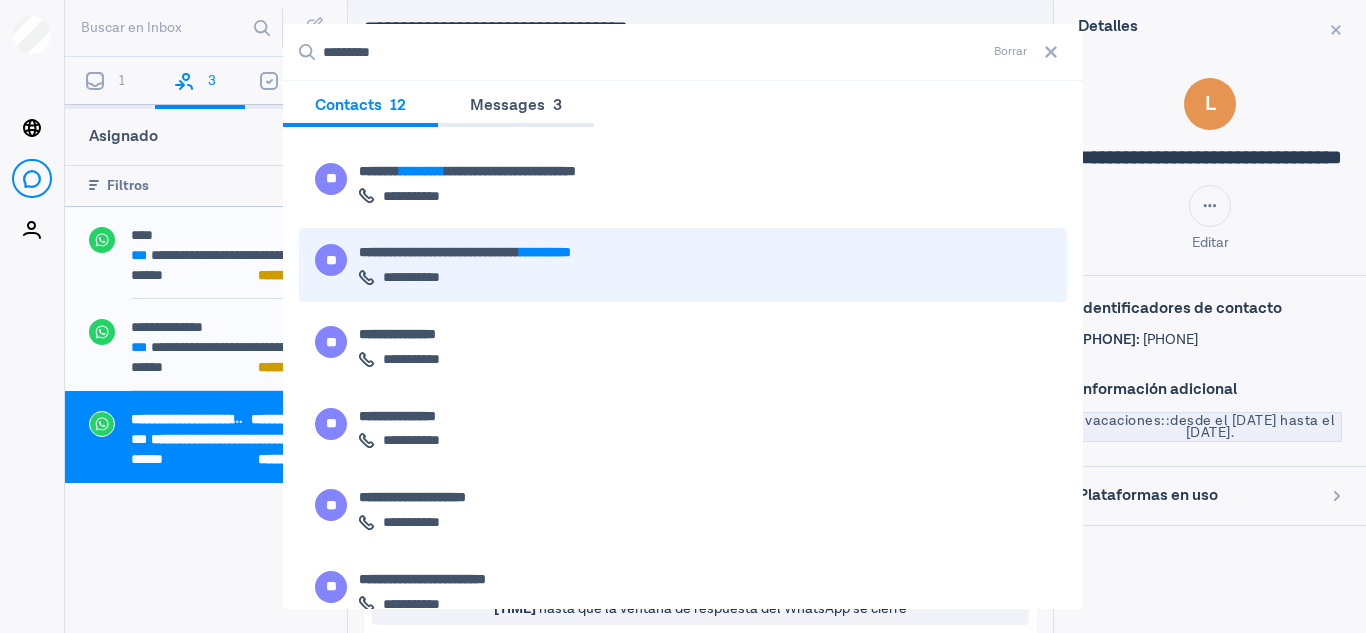click on "**********" at bounding box center [496, 277] 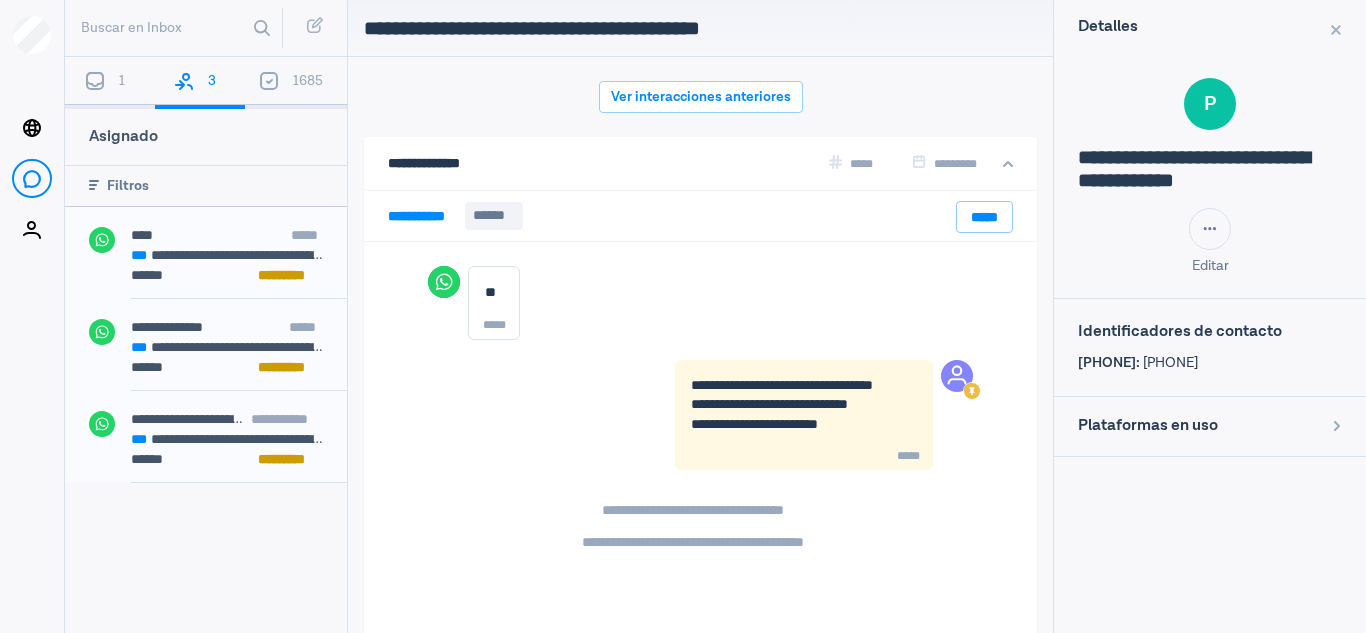 scroll, scrollTop: 80, scrollLeft: 0, axis: vertical 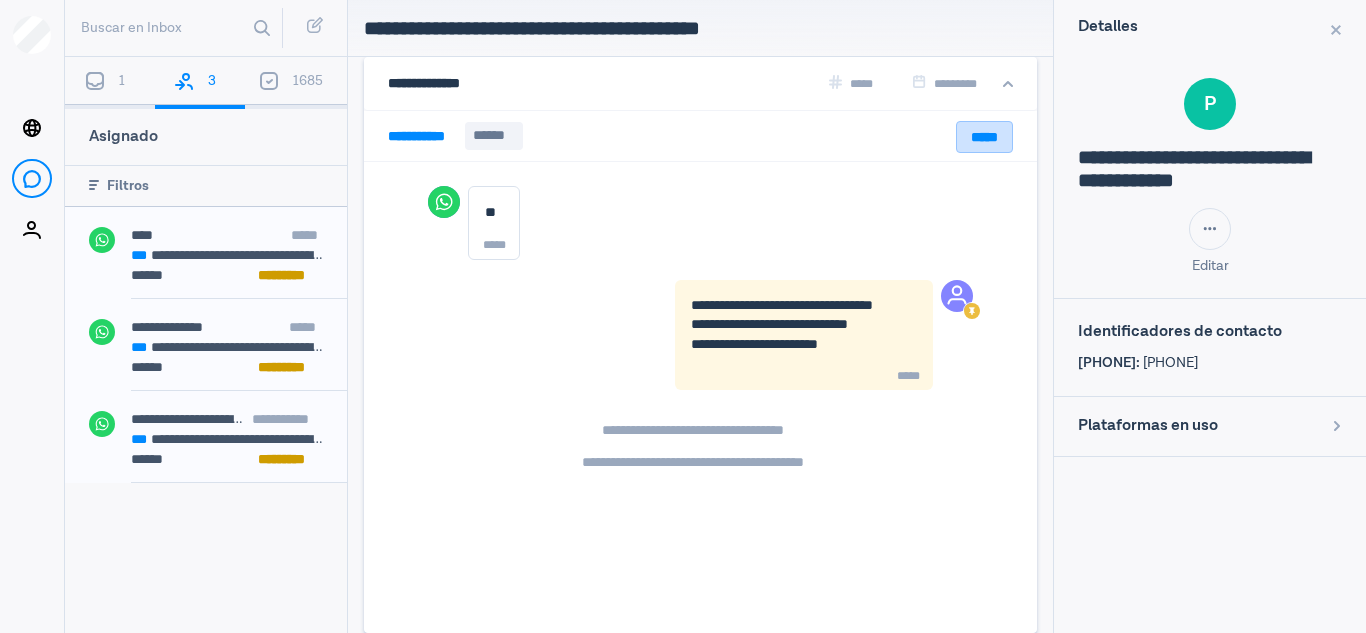 click on "*****" at bounding box center (984, 137) 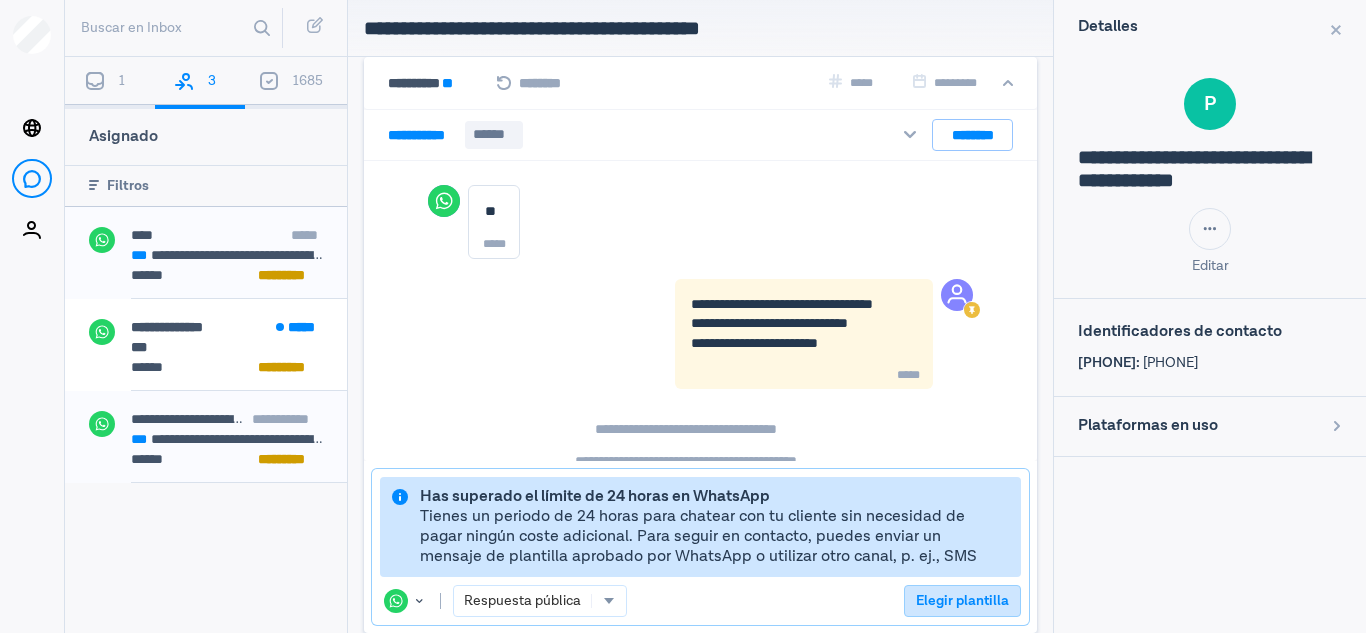 click on "Elegir plantilla" at bounding box center [962, 601] 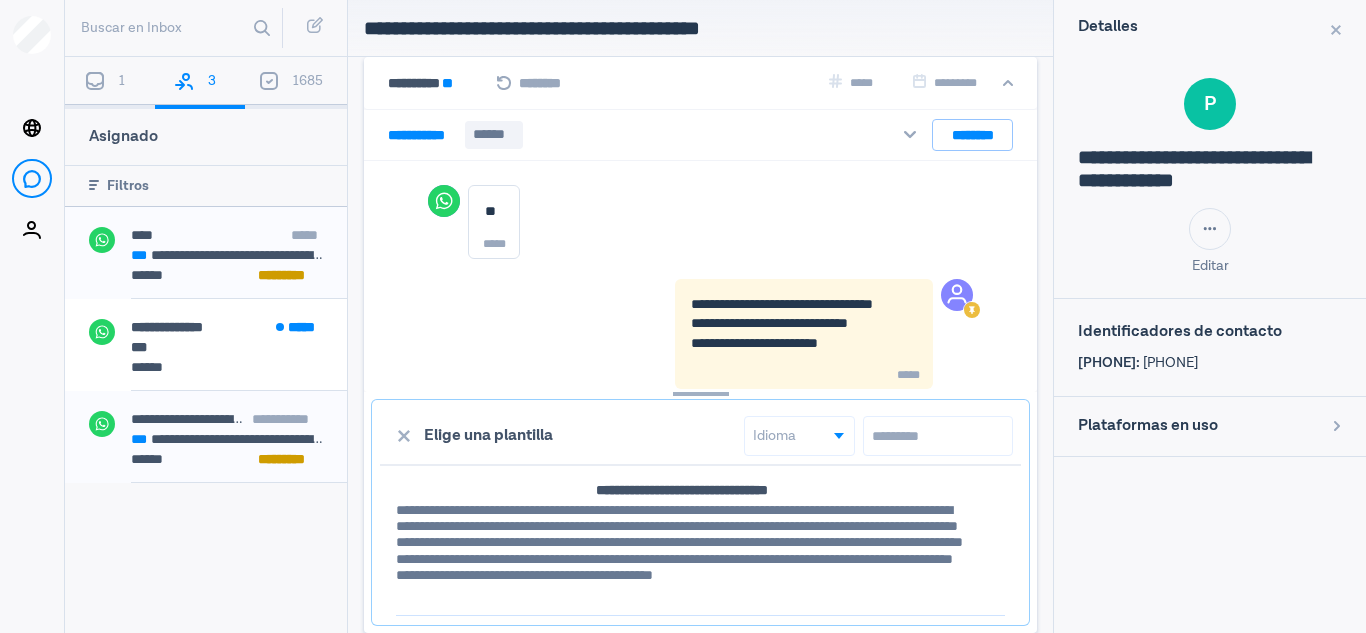 click on "**********" at bounding box center [700, 541] 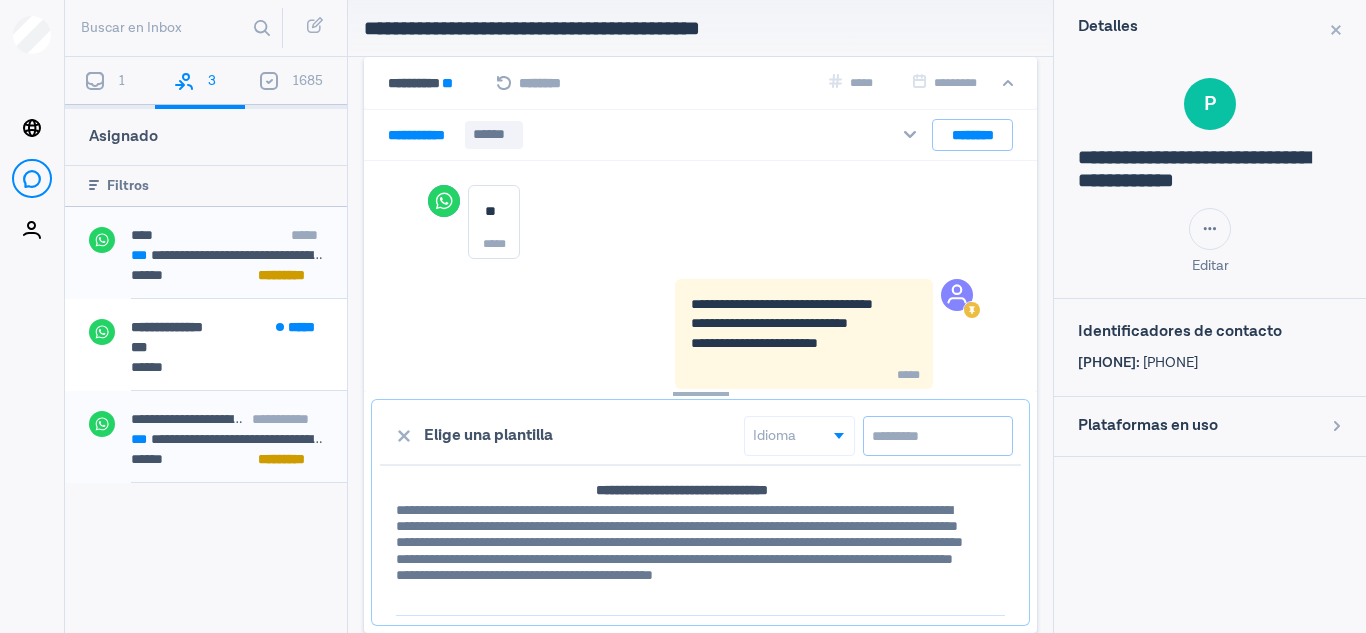 click at bounding box center [938, 436] 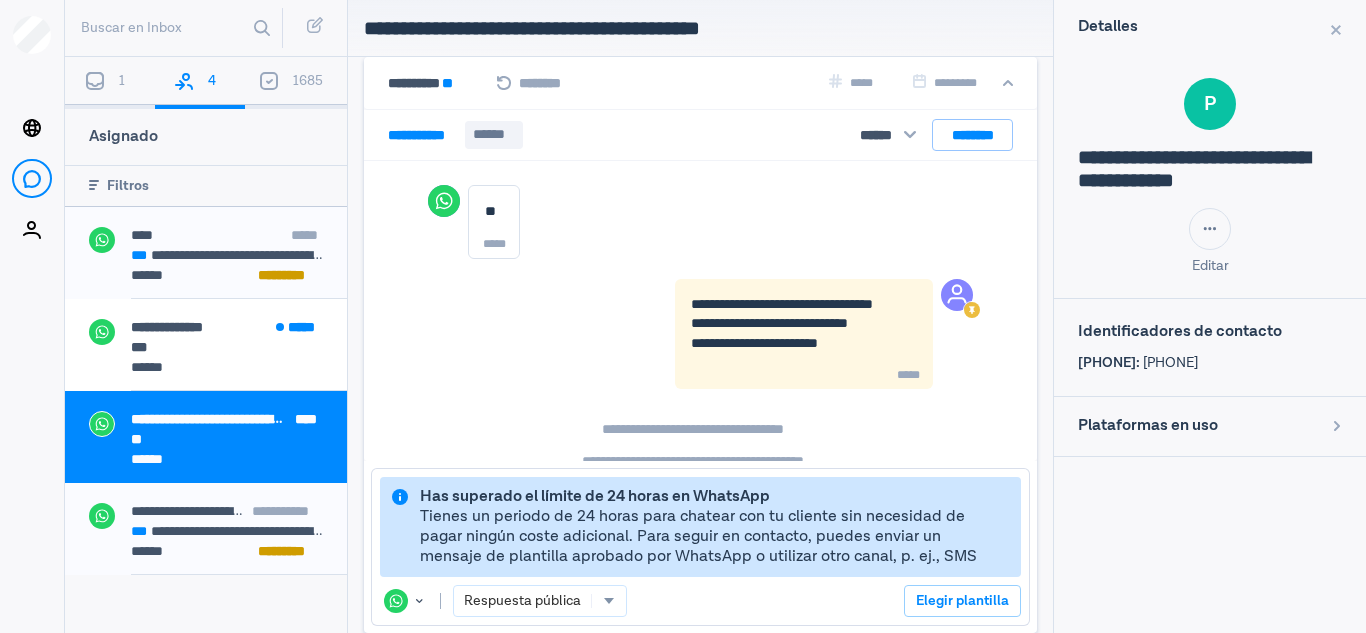 scroll, scrollTop: 73, scrollLeft: 0, axis: vertical 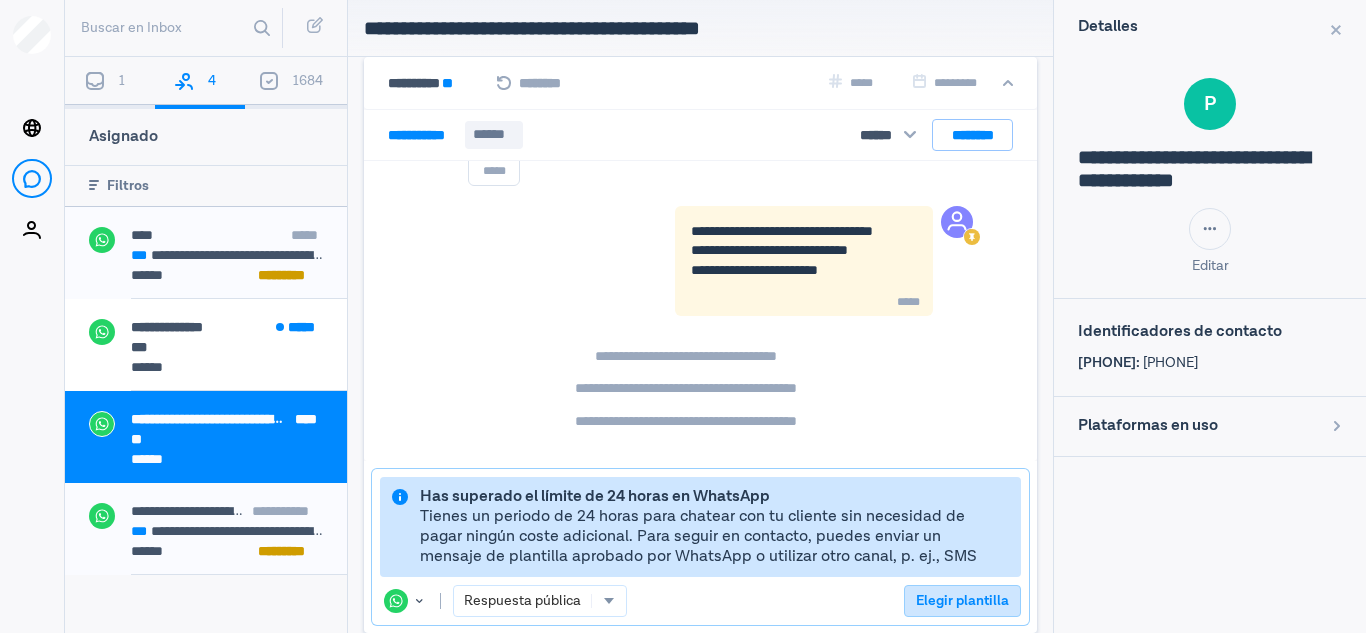 click on "Elegir plantilla" at bounding box center [962, 601] 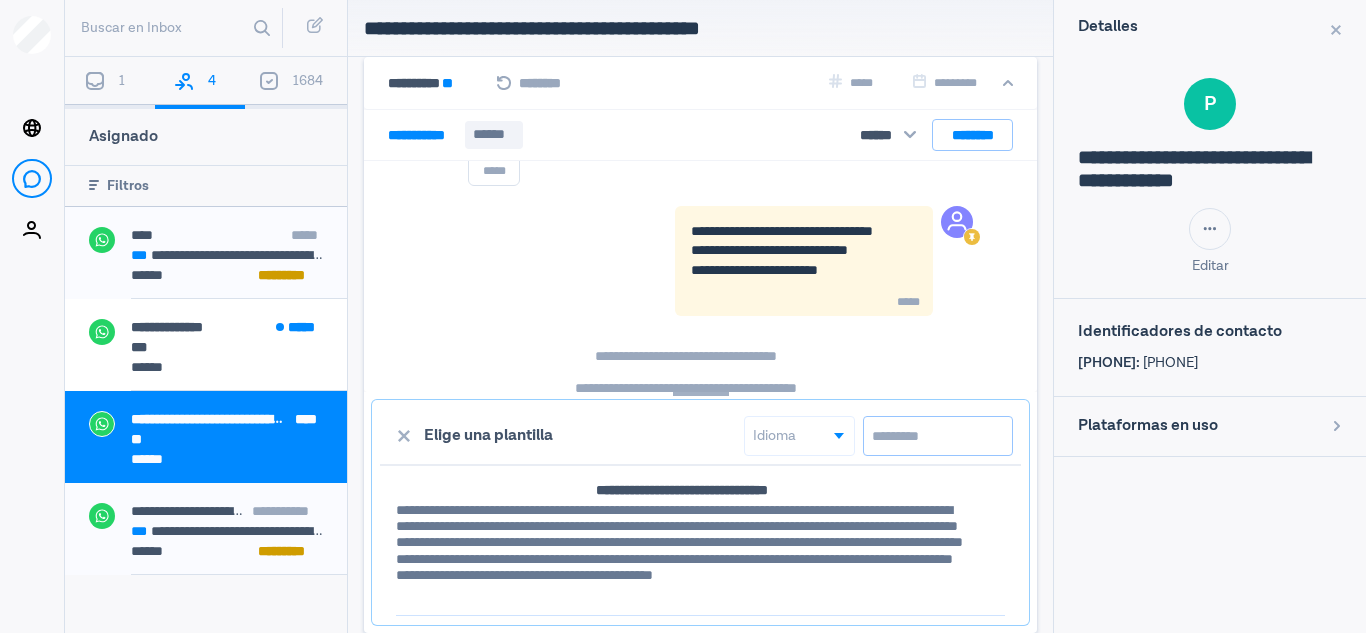 click at bounding box center (938, 436) 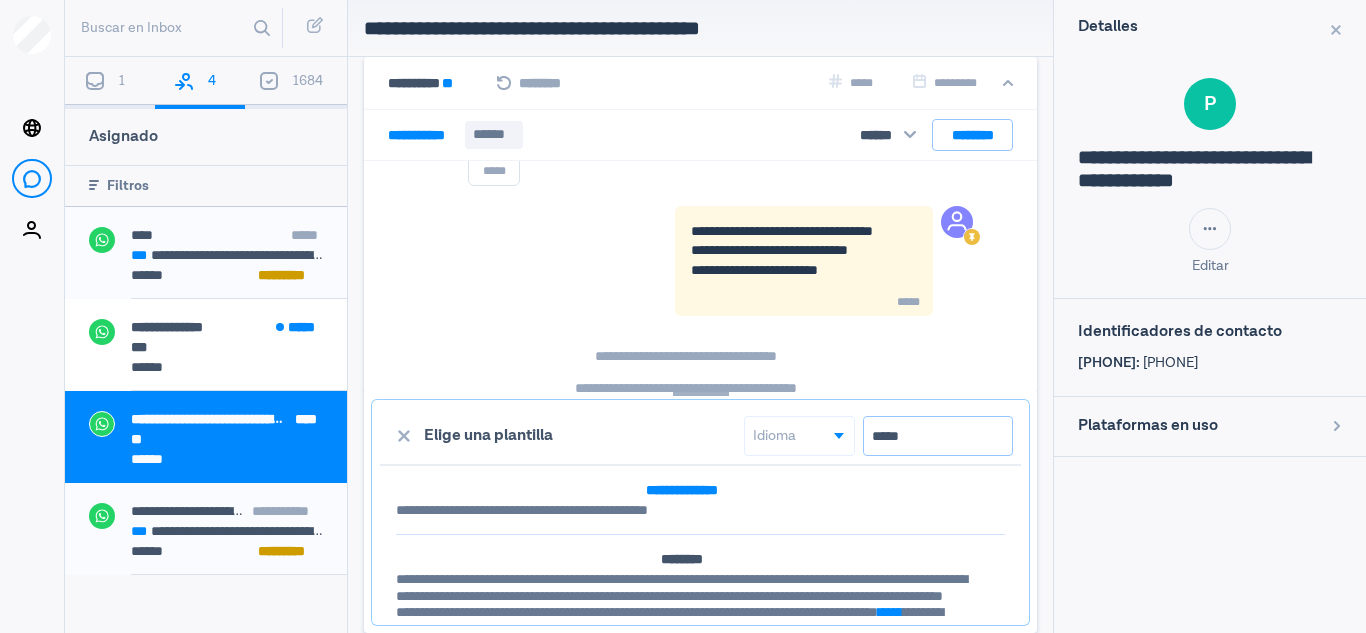 type on "*****" 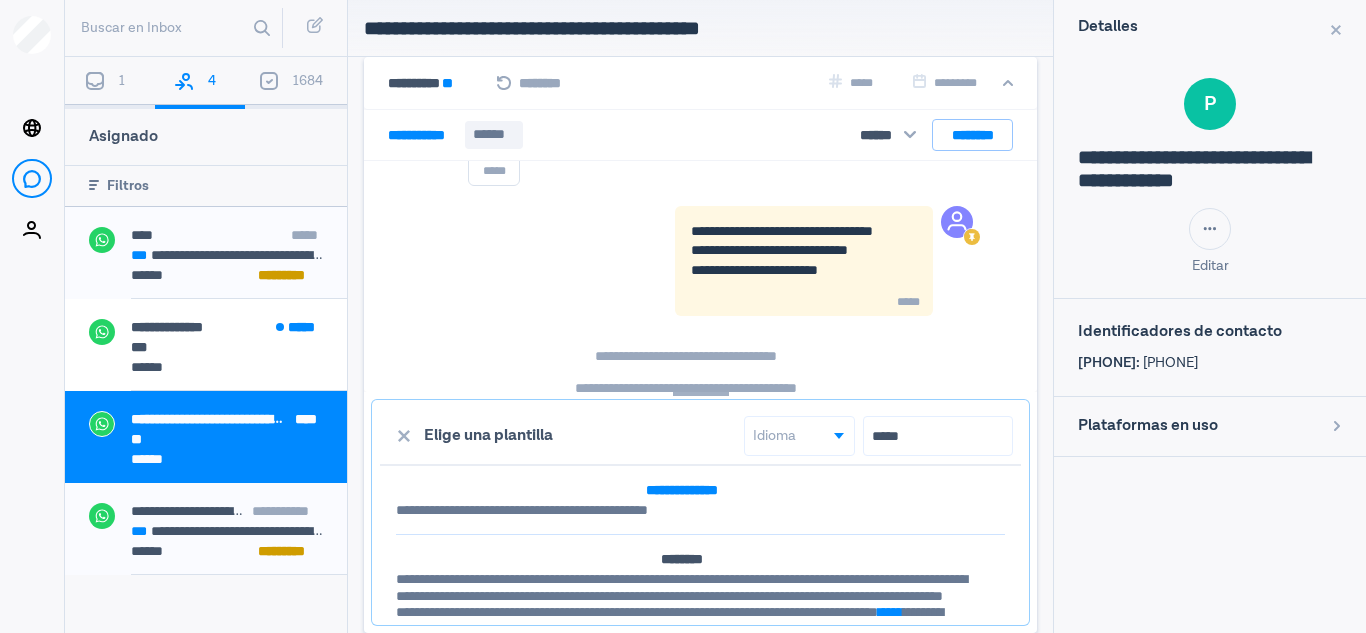 click on "**********" at bounding box center (700, 500) 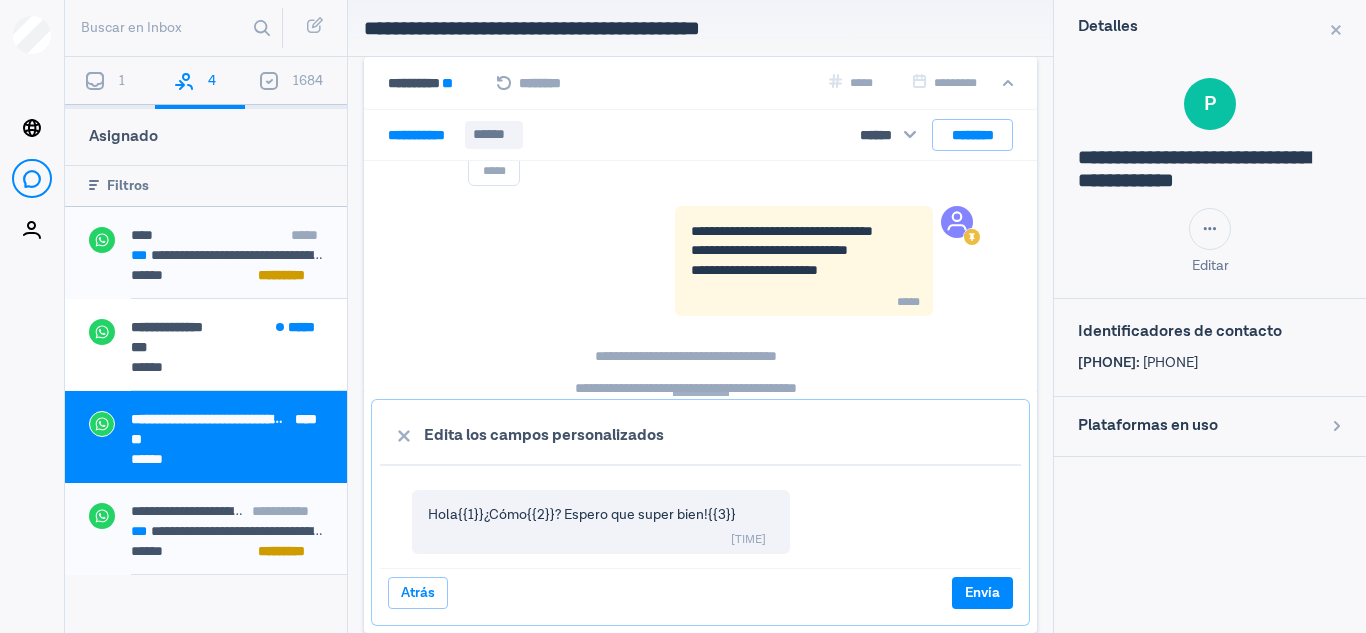 scroll, scrollTop: 114, scrollLeft: 0, axis: vertical 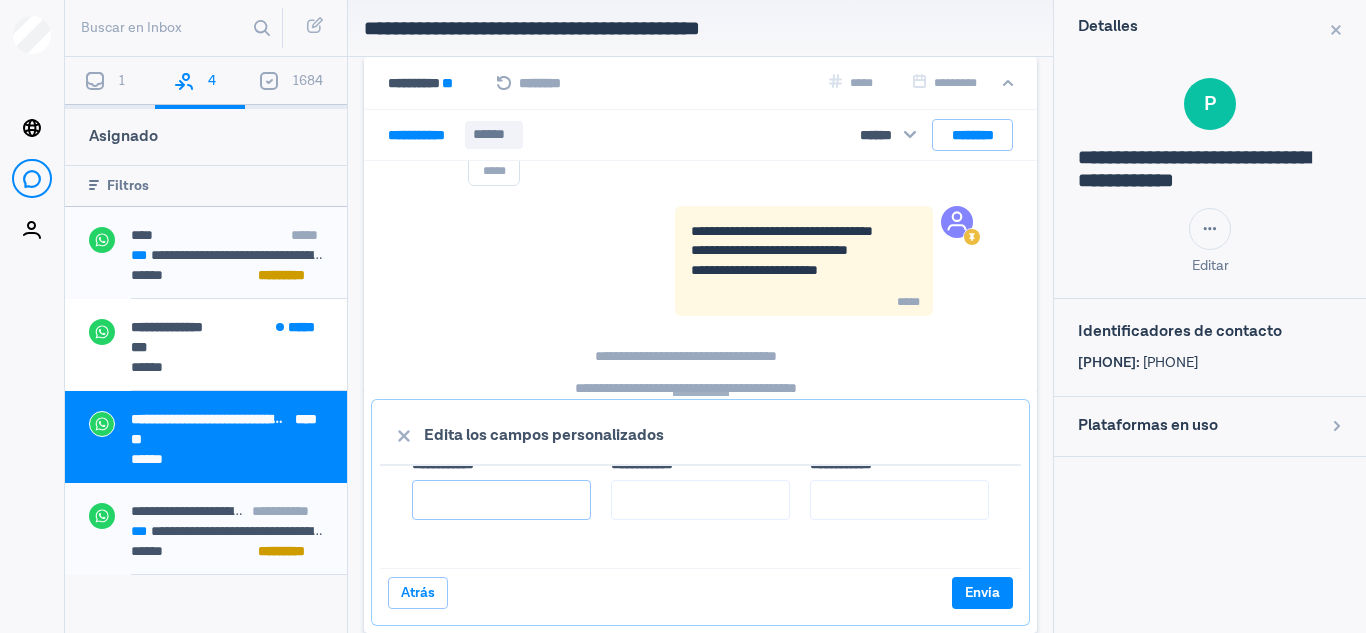 click on "******   *****" at bounding box center [501, 500] 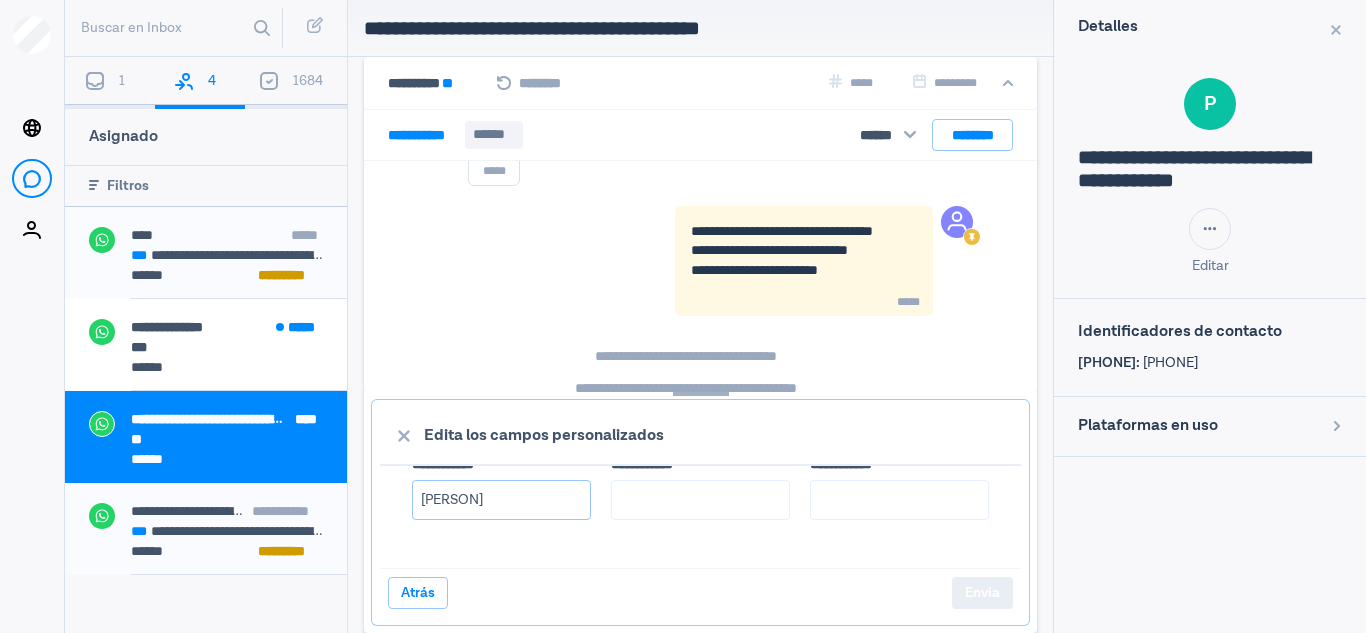 type on "[PERSON]" 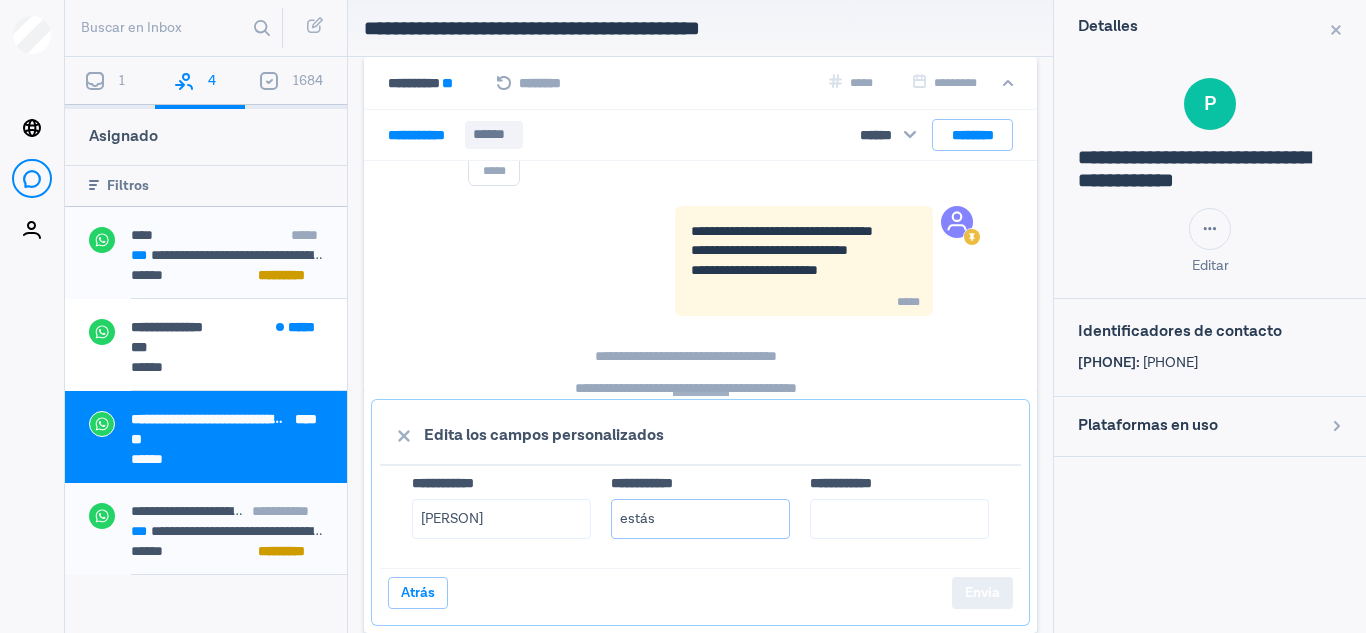 scroll, scrollTop: 133, scrollLeft: 0, axis: vertical 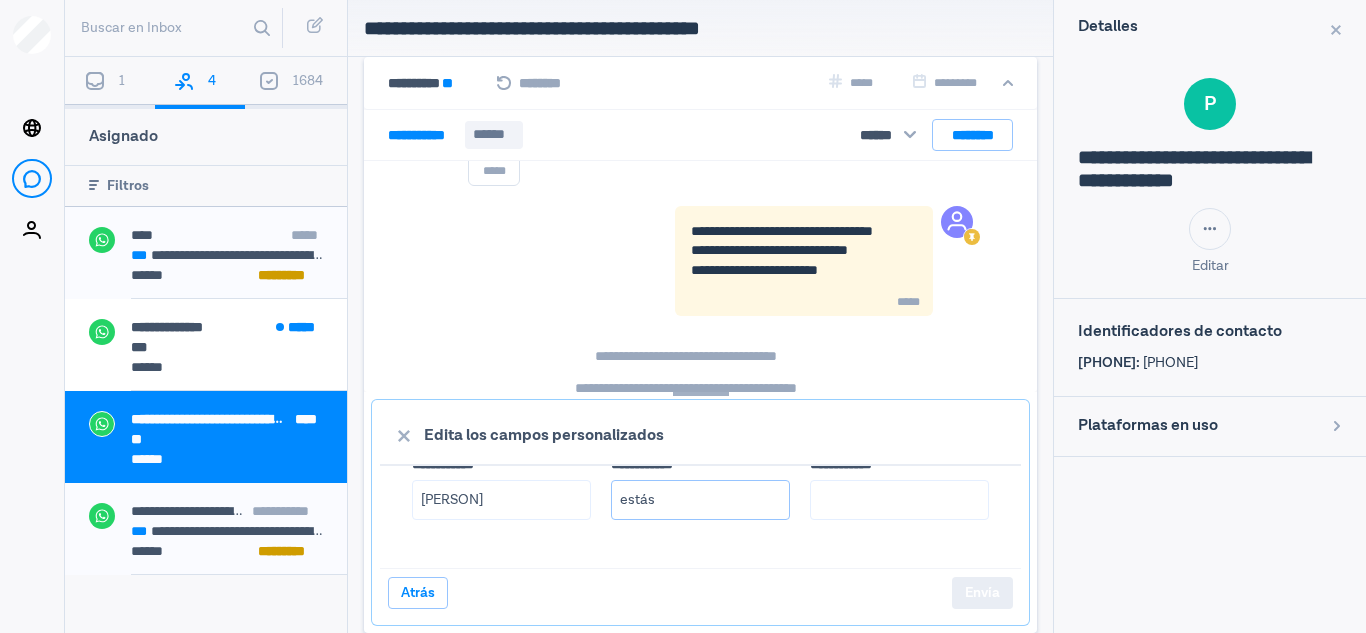 type on "estás" 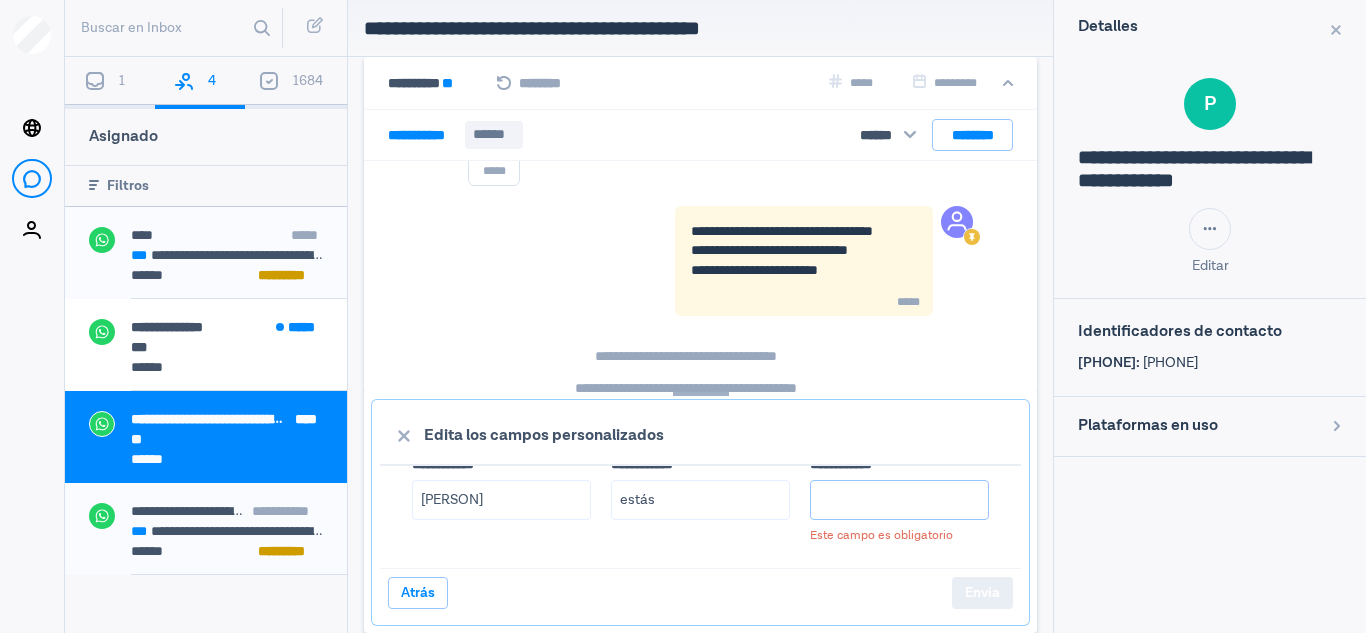 paste on "habla [PERSON]. Me comunico para comentarte que el Dr. [LAST] sugiere realizar una visita de enfermera a Don [PERSON], con el fin de asegurarnos de que la medicación se esté administrando según la indicación médica. Además, considera recomendable programar 2 visitas mensuales con la enfermera de manera regular.  En relación a la primera visita, tenemos disponibilidad para asistir este jueves o viernes. Y respecto a las visitas mensuales, me gustaría saber si estás de acuerdo para comenzar a coordinarlas contigo.  Quedo atenta a tu respuesta. Un abrazo." 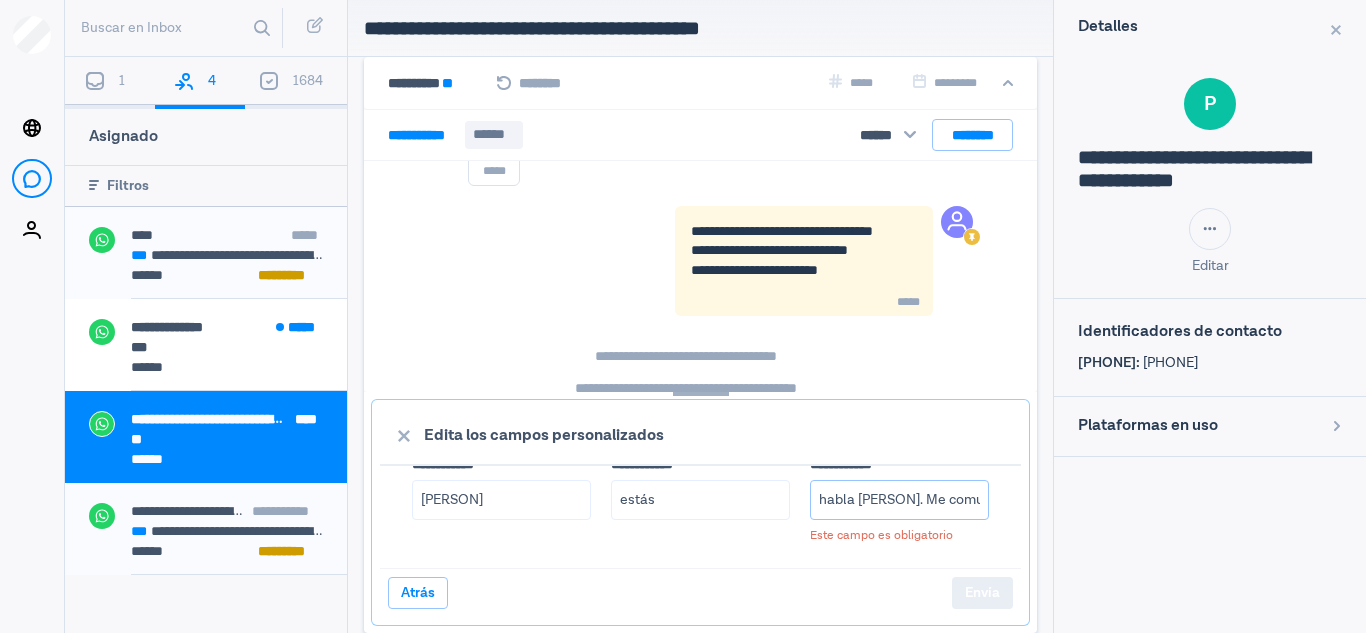scroll, scrollTop: 0, scrollLeft: 3354, axis: horizontal 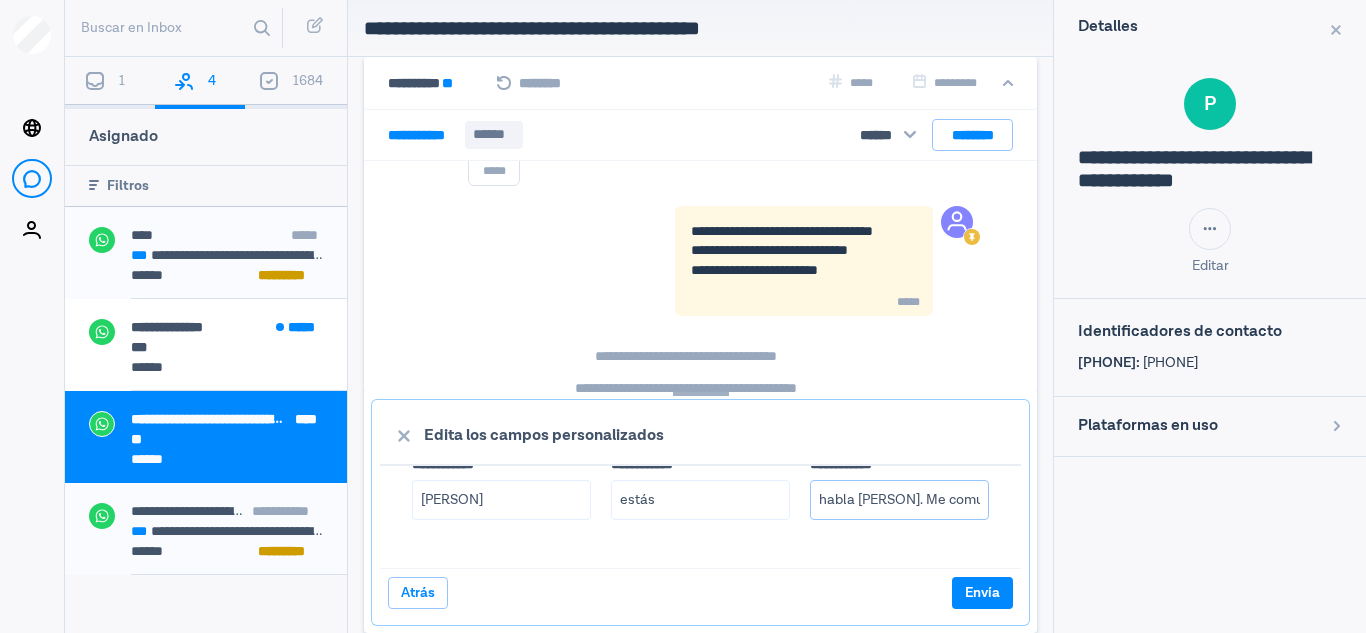 click on "habla [PERSON]. Me comunico para comentarte que el Dr. [LAST] sugiere realizar una visita de enfermera a Don [PERSON], con el fin de asegurarnos de que la medicación se esté administrando según la indicación médica. Además, considera recomendable programar 2 visitas mensuales con la enfermera de manera regular.  En relación a la primera visita, tenemos disponibilidad para asistir este jueves o viernes. Y respecto a las visitas mensuales, me gustaría saber si estás de acuerdo para comenzar a coordinarlas contigo.  Quedo atenta a tu respuesta. Un abrazo." at bounding box center [899, 500] 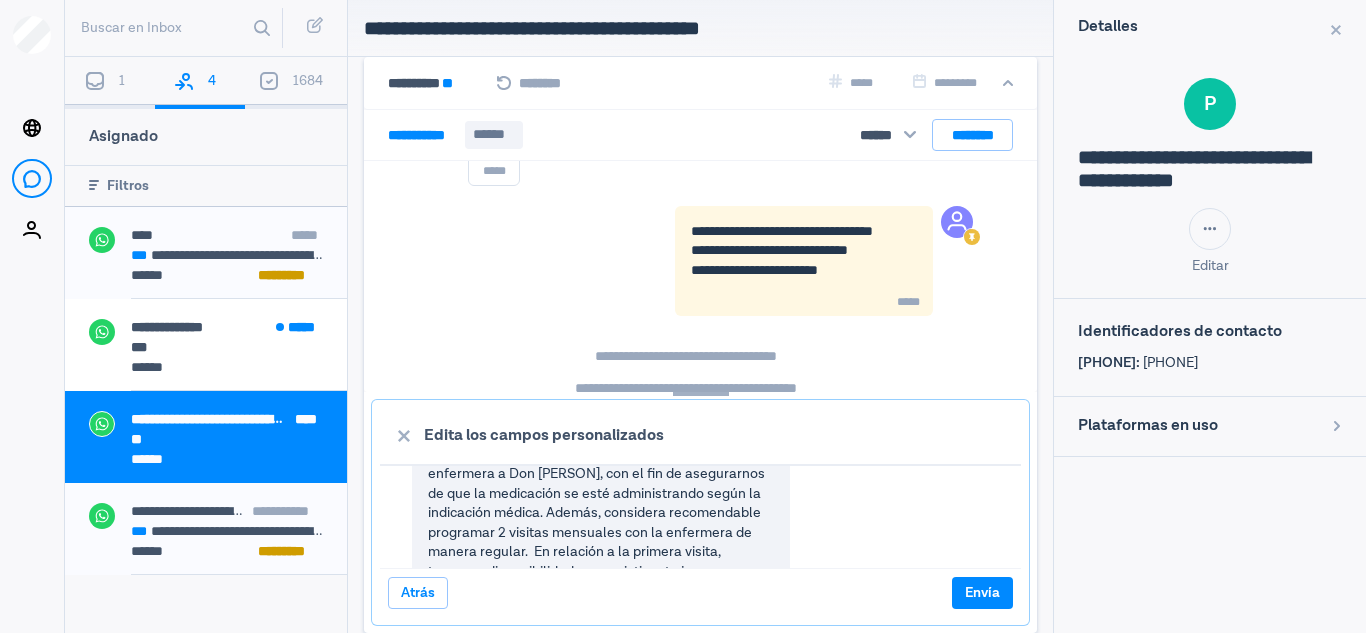 scroll, scrollTop: 101, scrollLeft: 0, axis: vertical 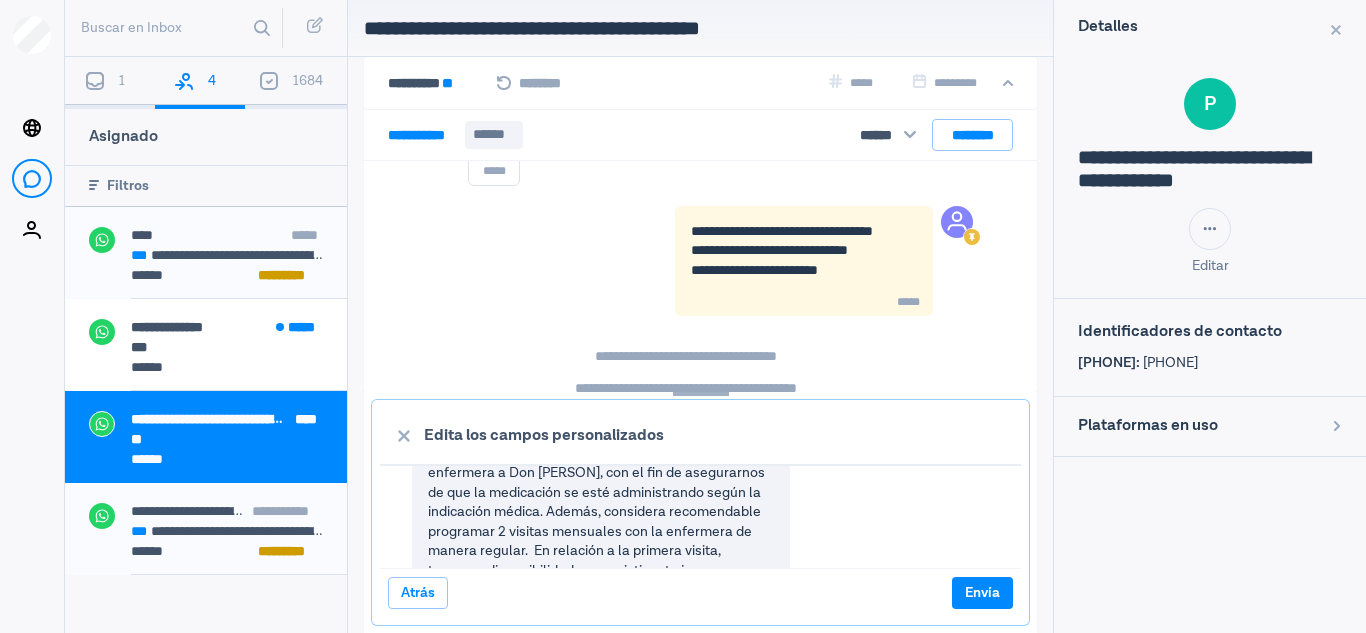 type on "Hablas [PERSON]. Me comunico para comentarte que el Dr. [LAST] sugiere realizar una visita de enfermera a Don [PERSON], con el fin de asegurarnos de que la medicación se esté administrando según la indicación médica. Además, considera recomendable programar 2 visitas mensuales con la enfermera de manera regular.  En relación a la primera visita, tenemos disponibilidad para asistir este jueves o viernes. Y respecto a las visitas mensuales, me gustaría saber si estás de acuerdo para comenzar a coordinarlas contigo.  Quedo atenta a tu respuesta. Un abrazo." 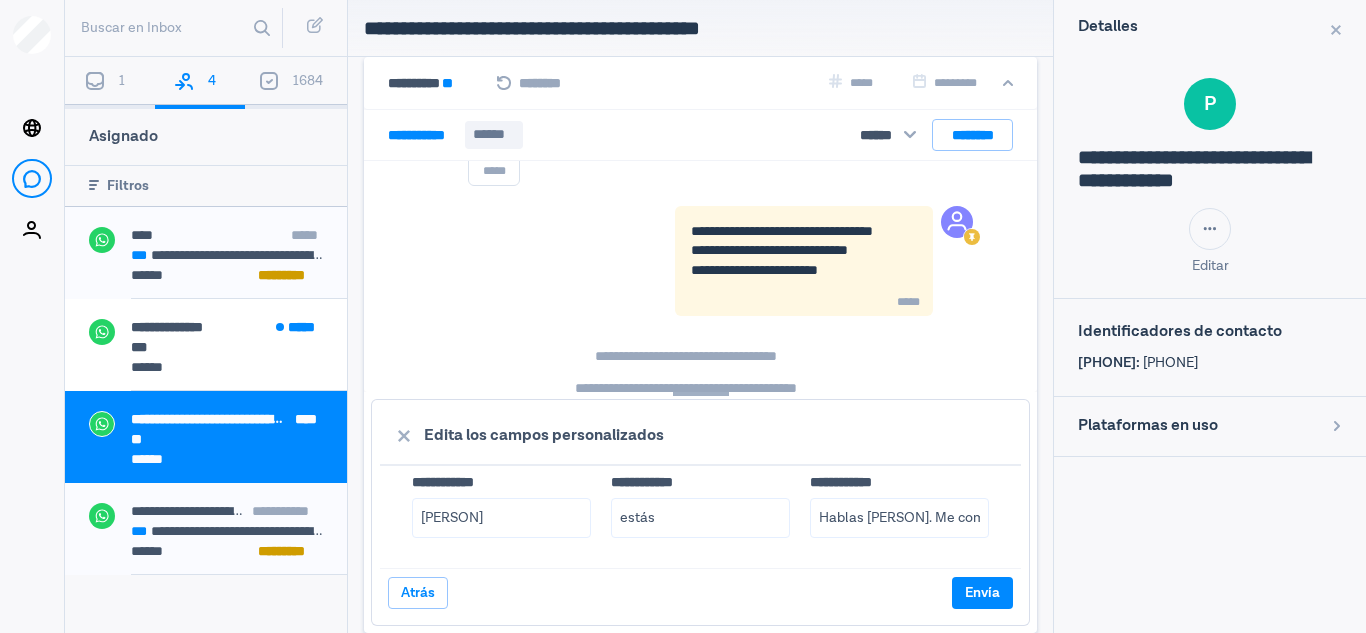 scroll, scrollTop: 349, scrollLeft: 0, axis: vertical 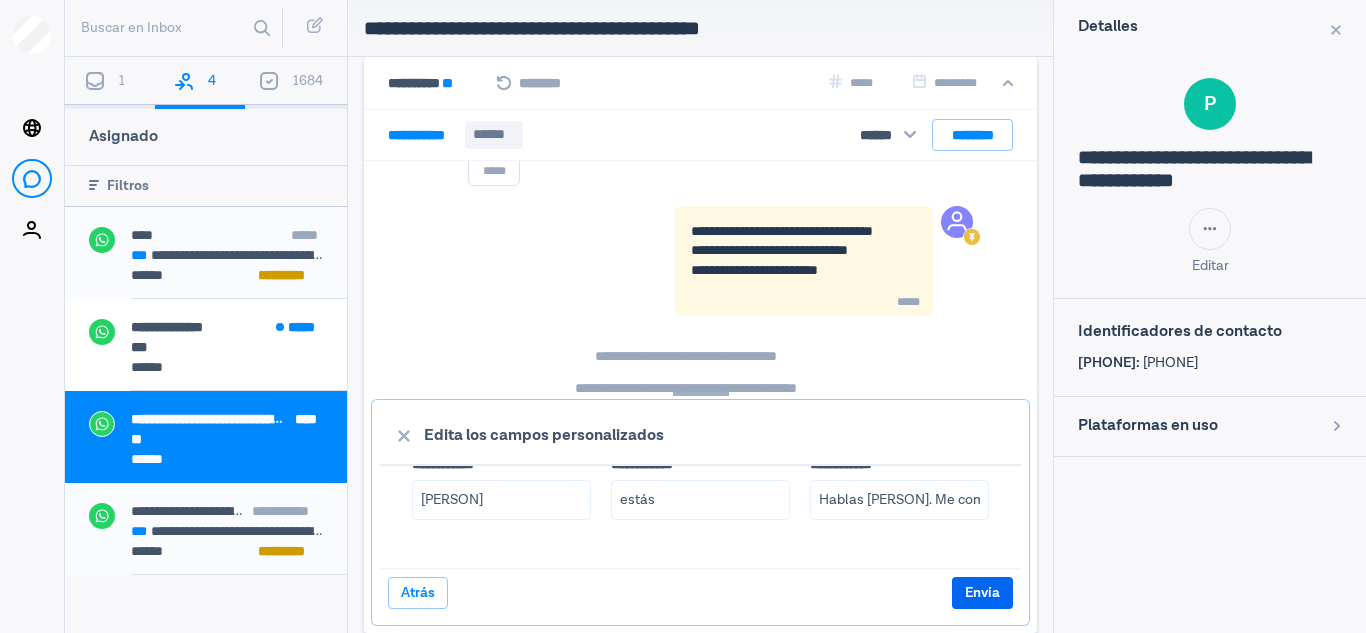 click on "Envía" at bounding box center (982, 593) 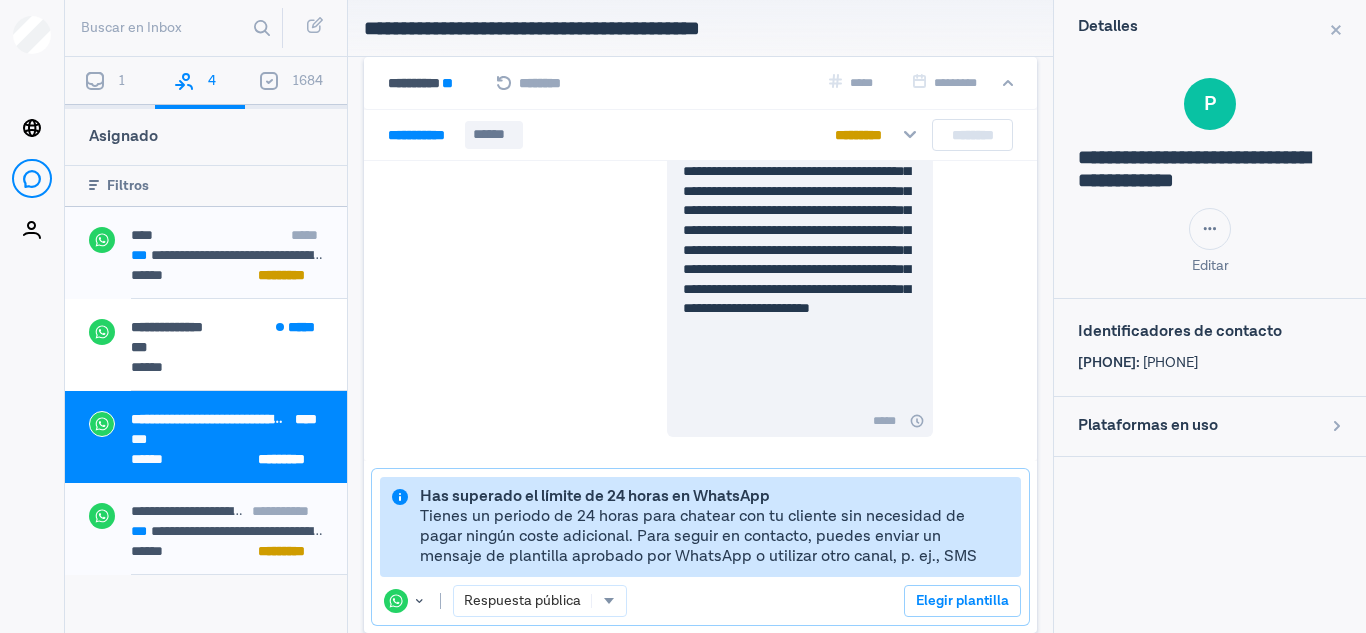 scroll, scrollTop: 561, scrollLeft: 0, axis: vertical 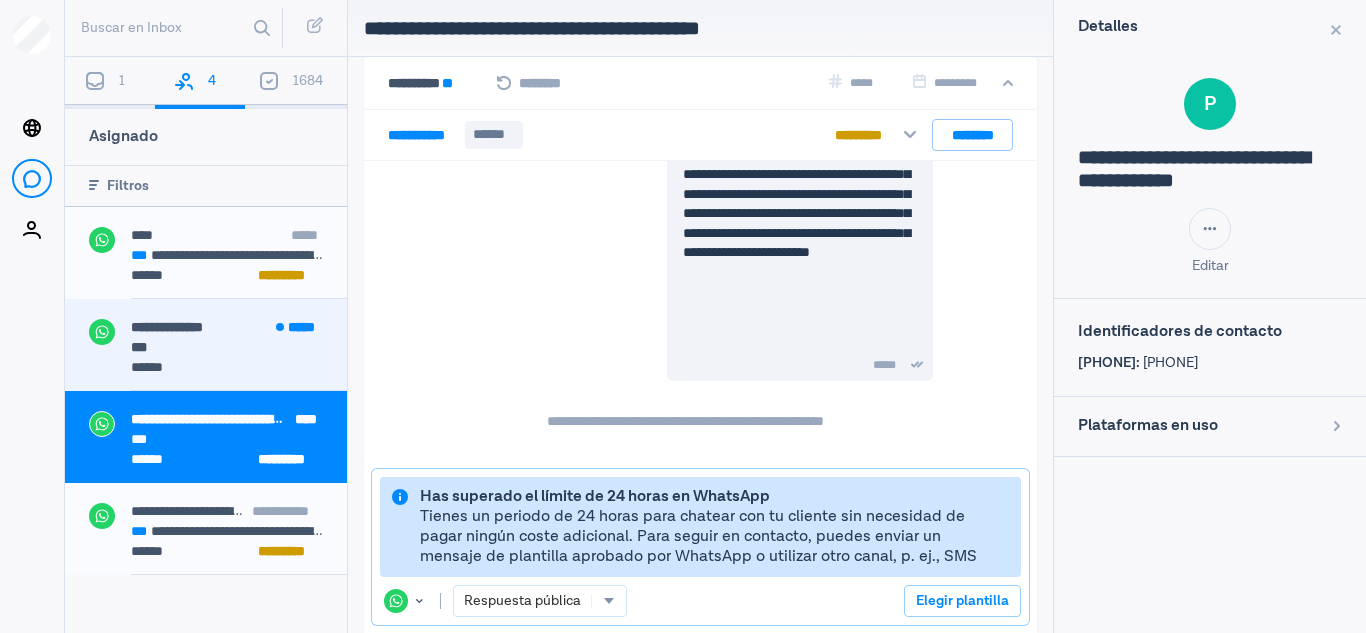 click on "**********" at bounding box center [167, 327] 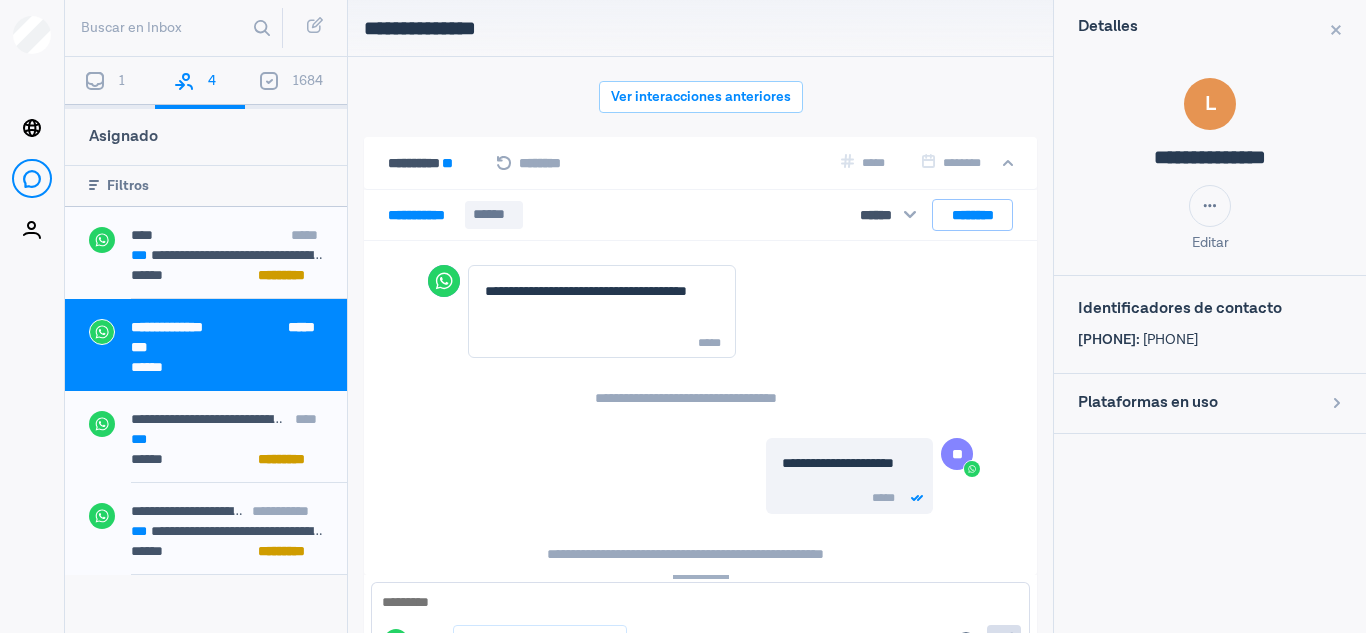 scroll, scrollTop: 80, scrollLeft: 0, axis: vertical 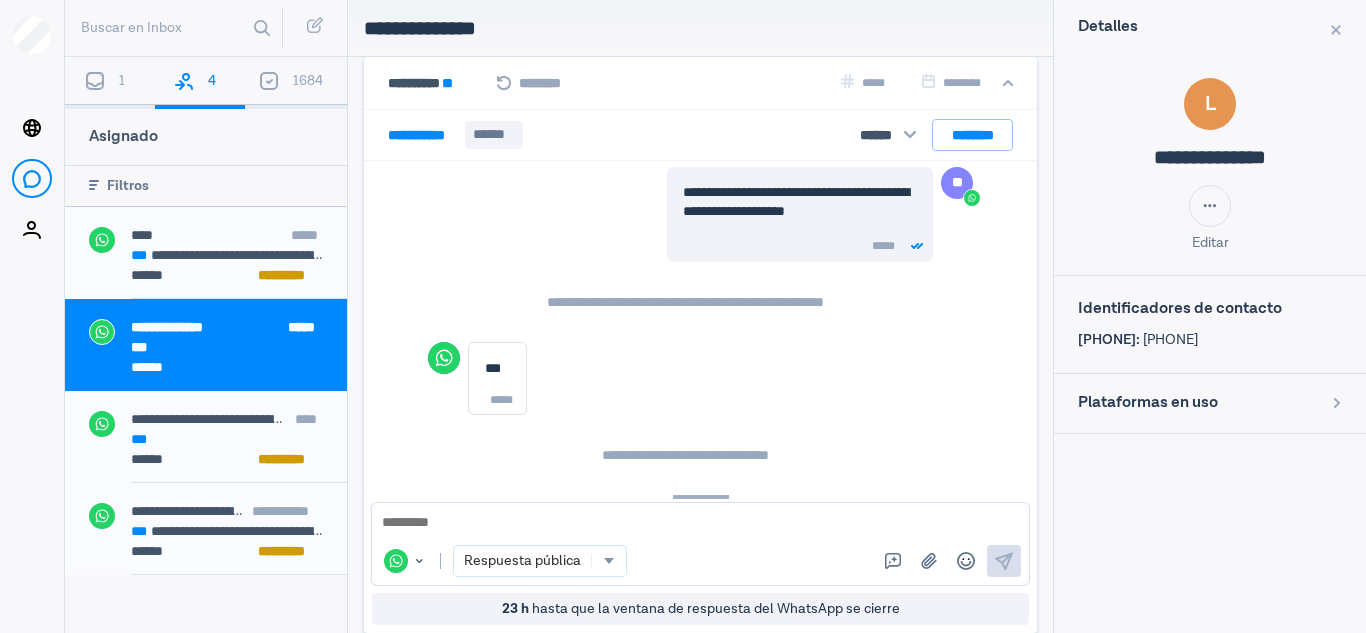 click on "* ********* ****** ****** ********" at bounding box center [700, 135] 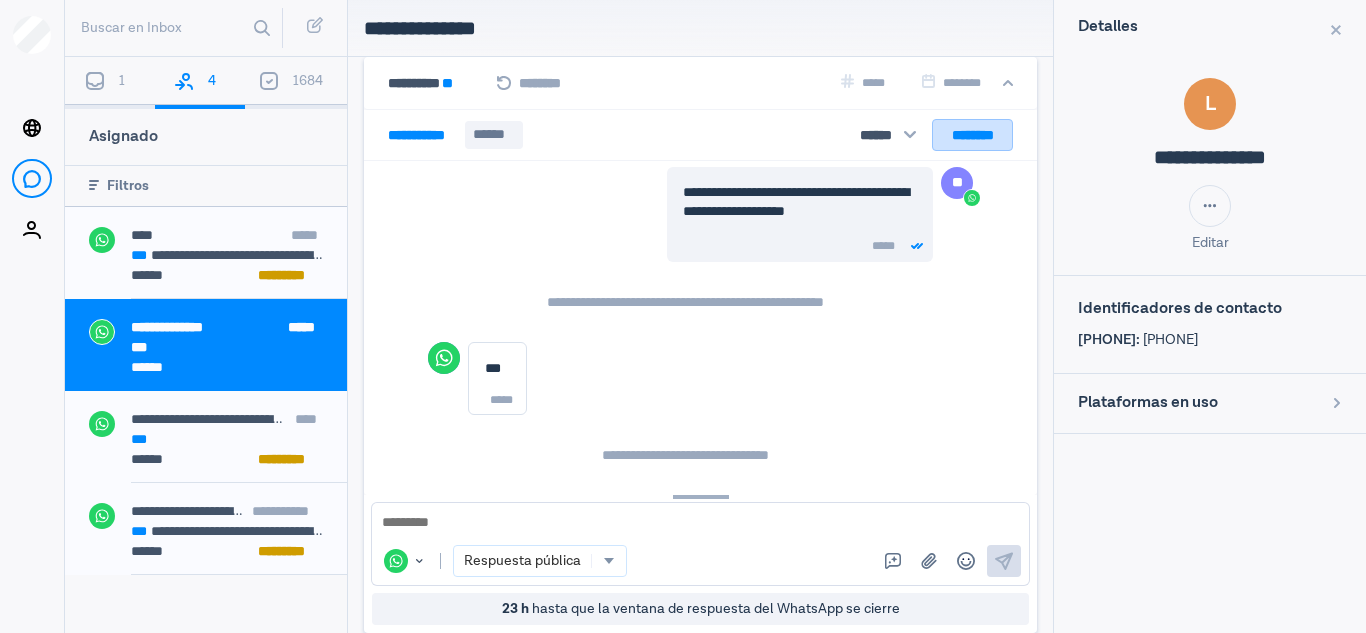 click on "********" at bounding box center (972, 135) 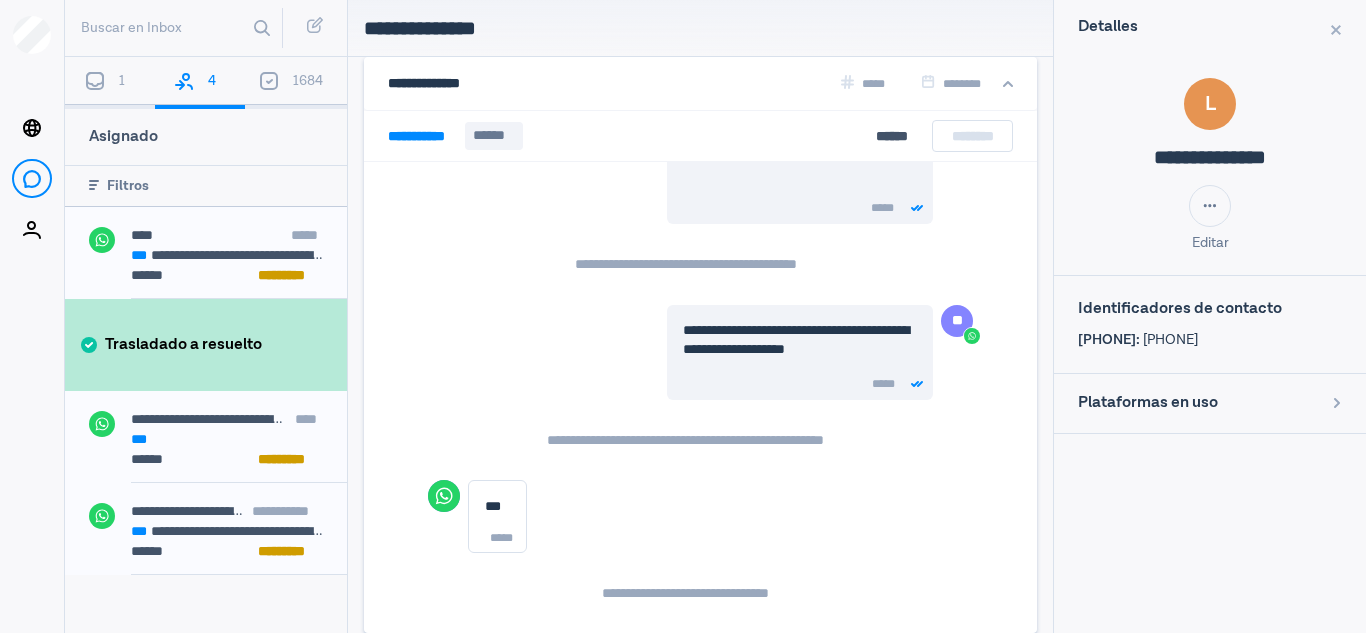 scroll, scrollTop: 2354, scrollLeft: 0, axis: vertical 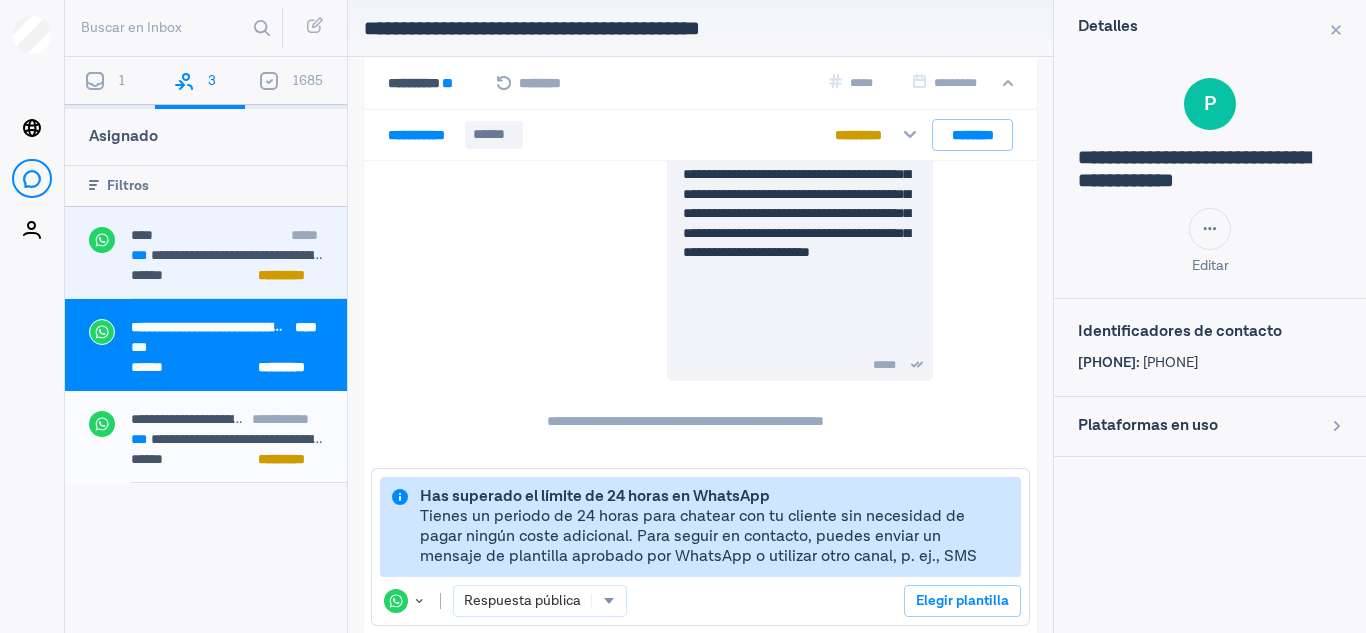 click on "**** [LAST]" at bounding box center [239, 237] 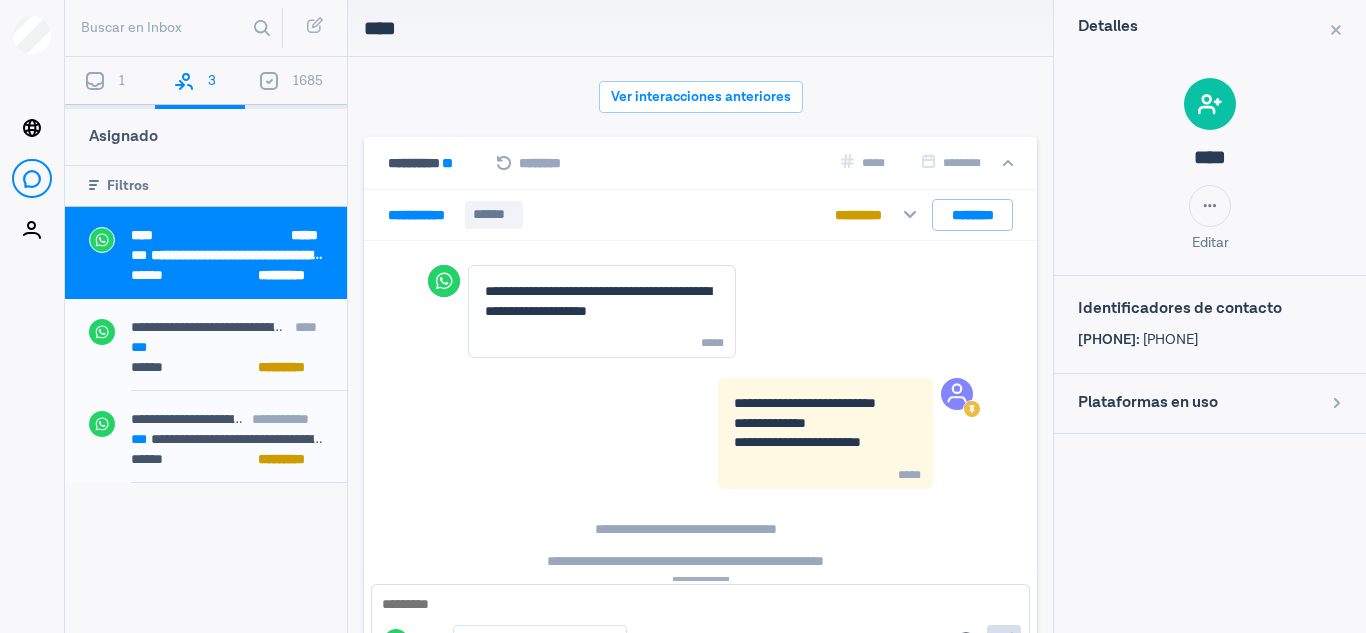scroll, scrollTop: 80, scrollLeft: 0, axis: vertical 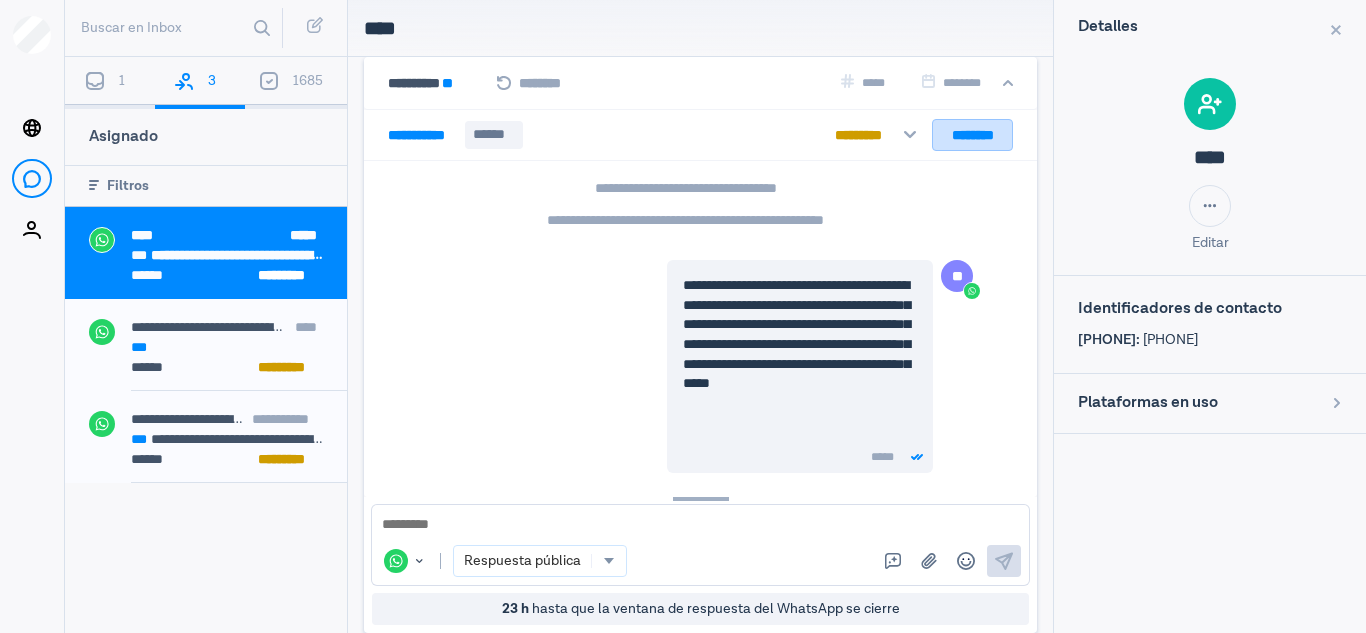 click on "********" at bounding box center [972, 135] 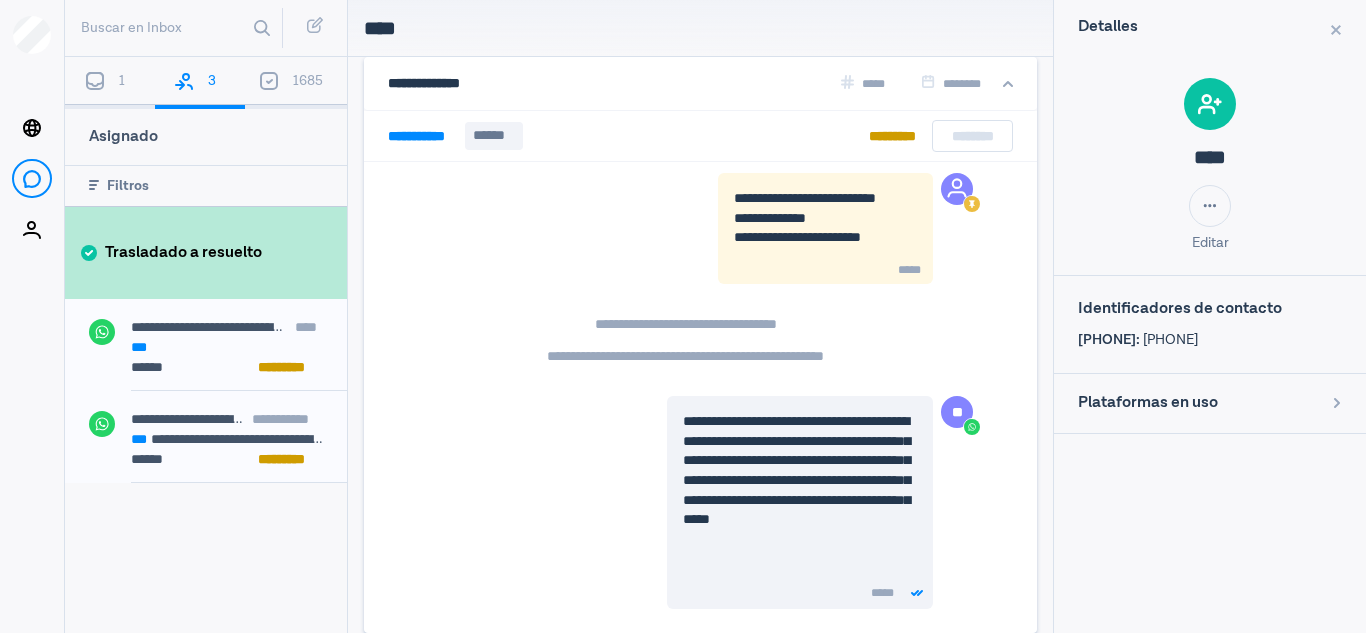 scroll, scrollTop: 126, scrollLeft: 0, axis: vertical 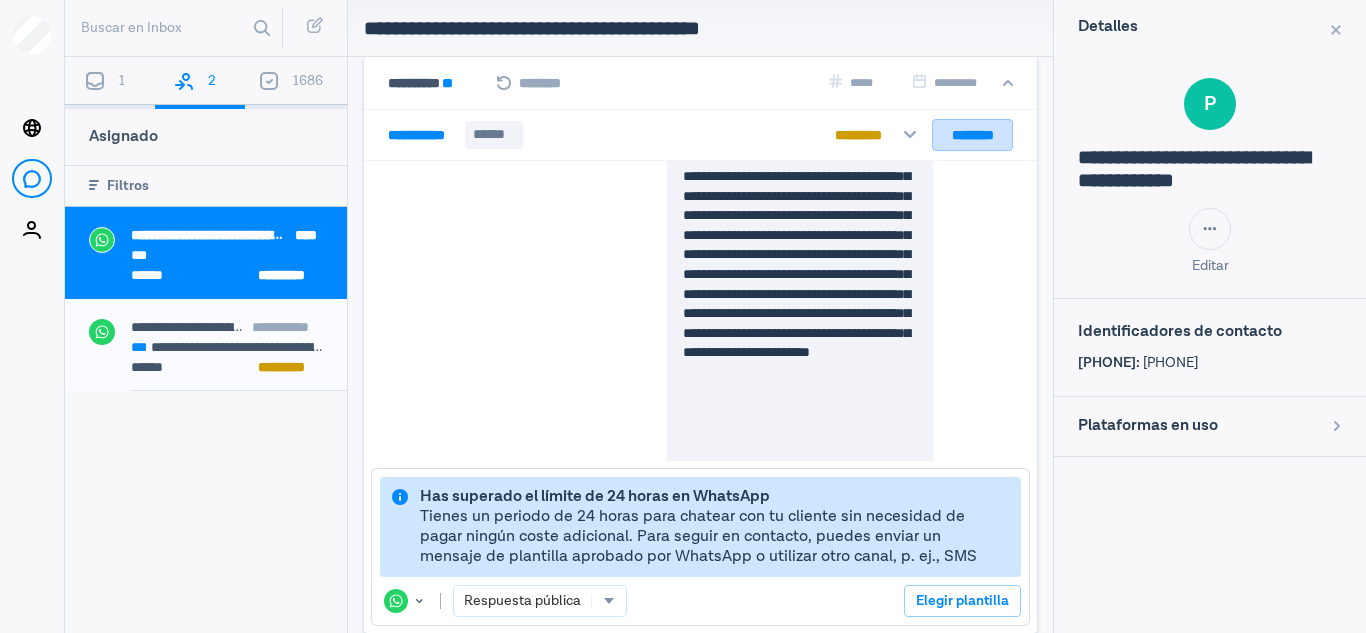 click on "********" at bounding box center [972, 135] 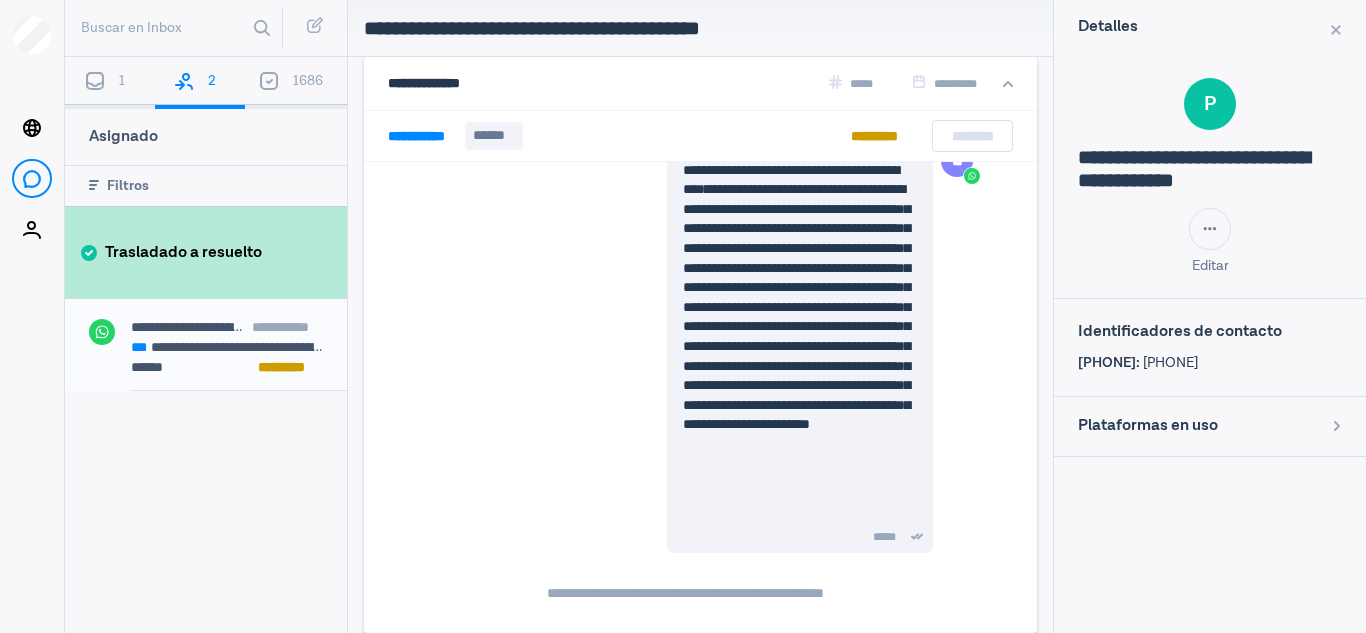 scroll, scrollTop: 390, scrollLeft: 0, axis: vertical 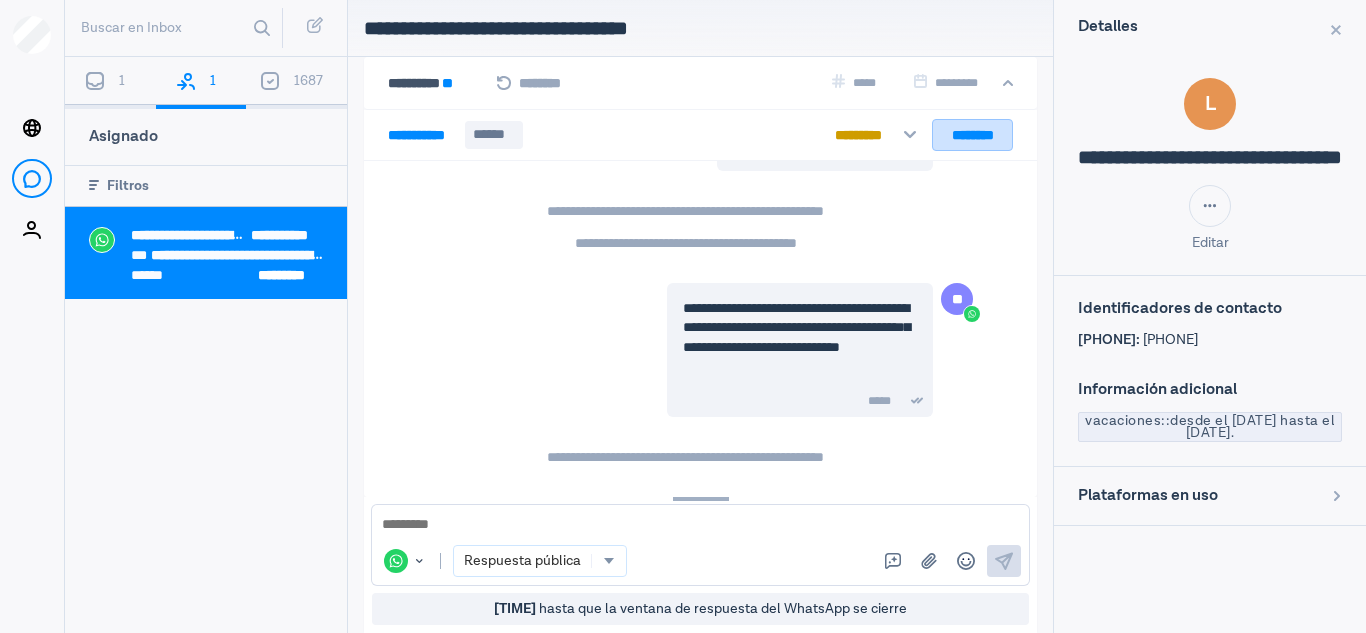 click on "********" at bounding box center [972, 135] 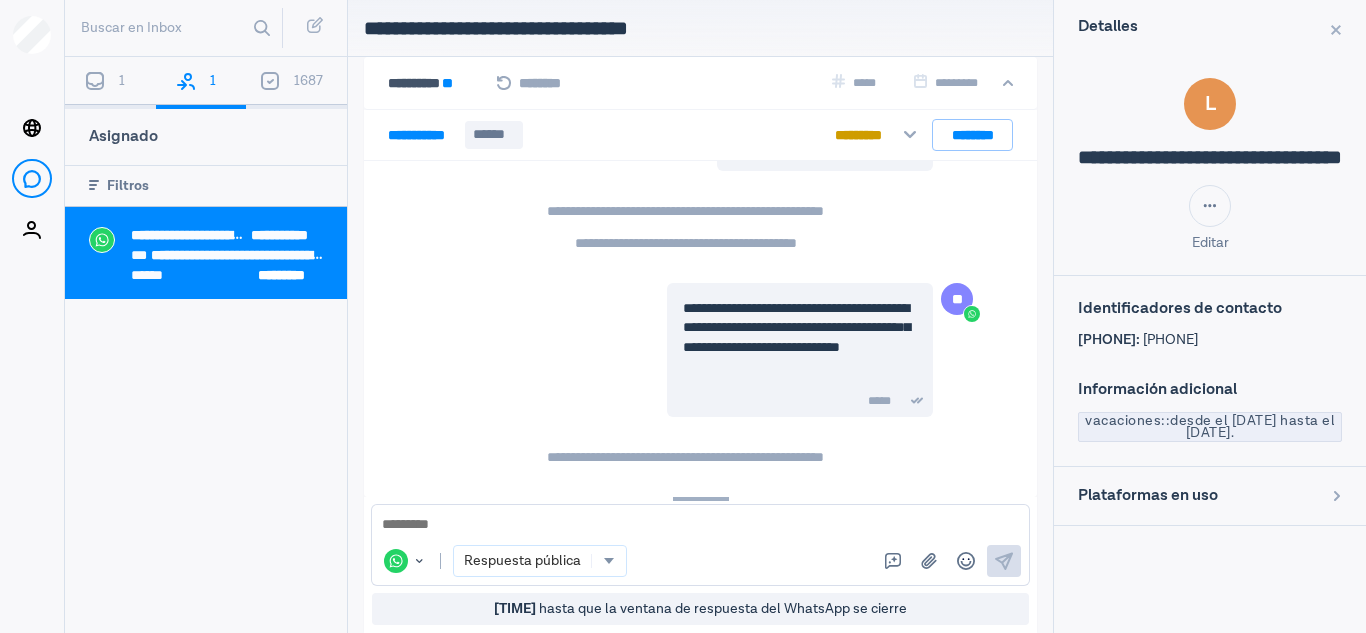 scroll, scrollTop: 1523, scrollLeft: 0, axis: vertical 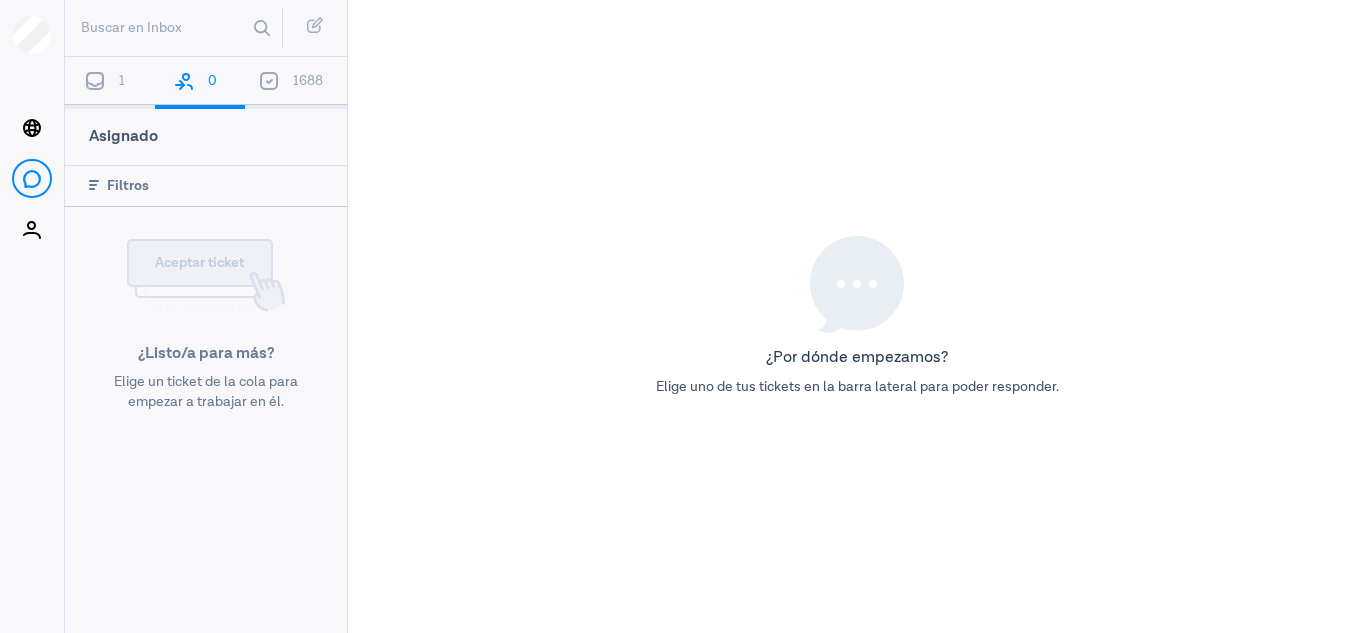click on "1" at bounding box center (110, 83) 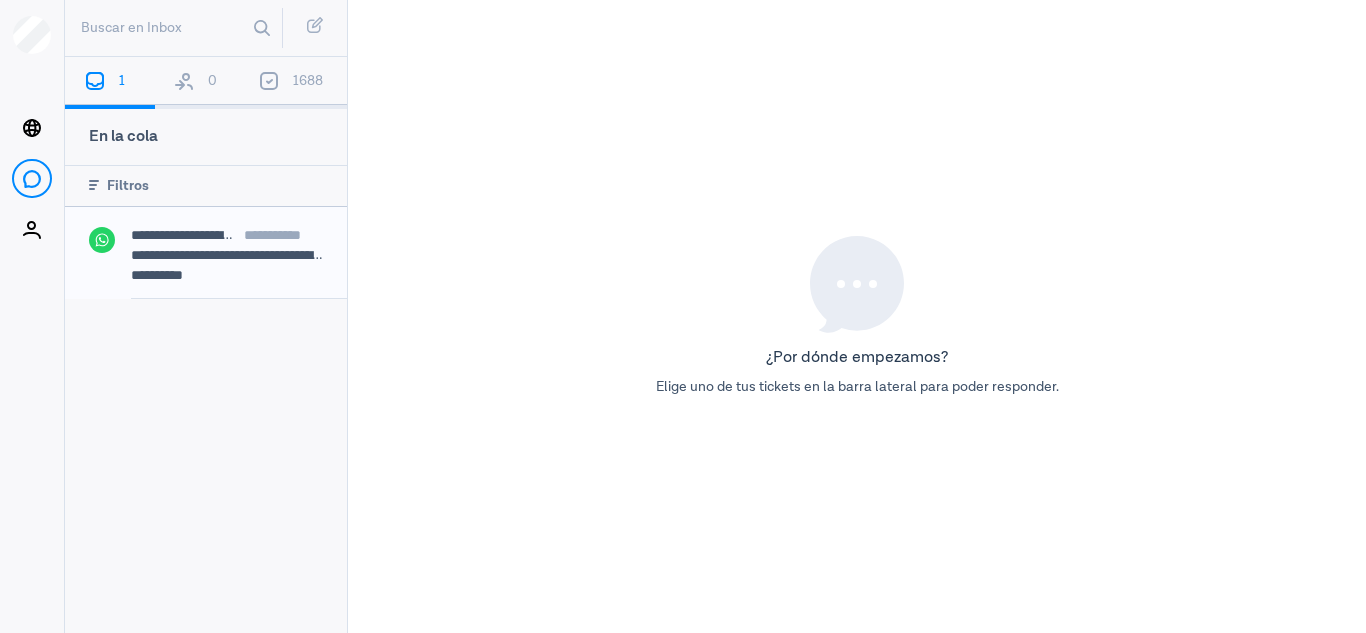 click on "0" at bounding box center [200, 83] 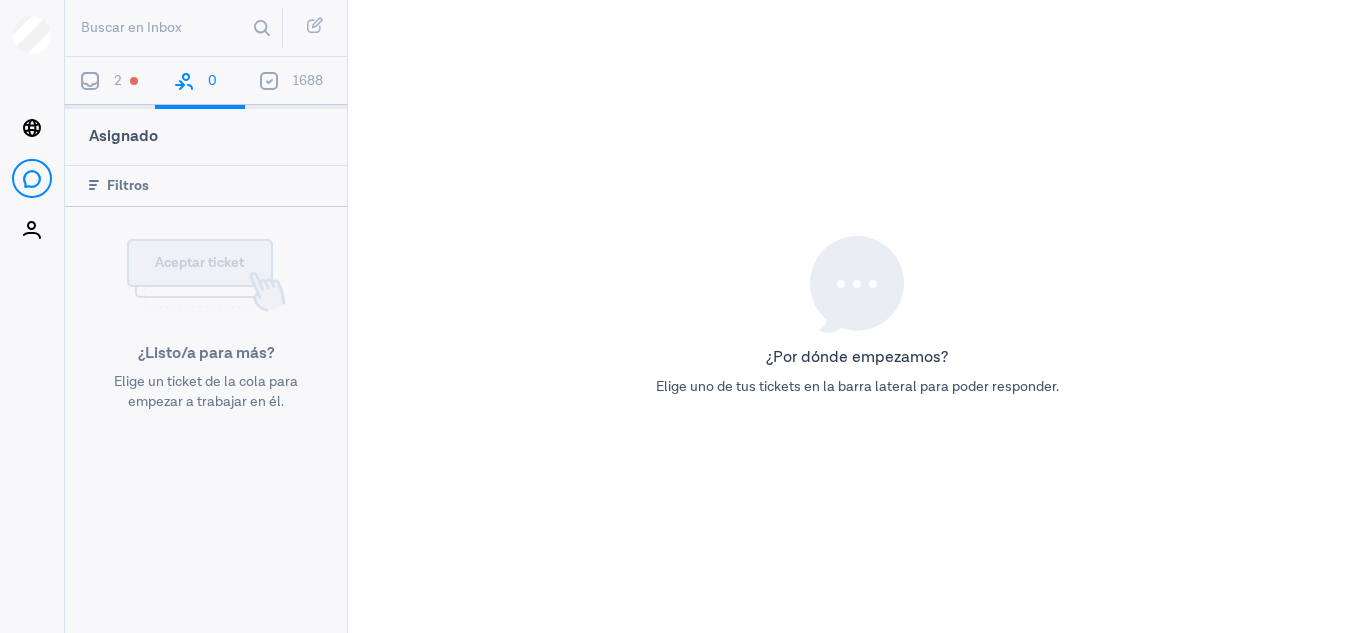 click on "2" at bounding box center [110, 83] 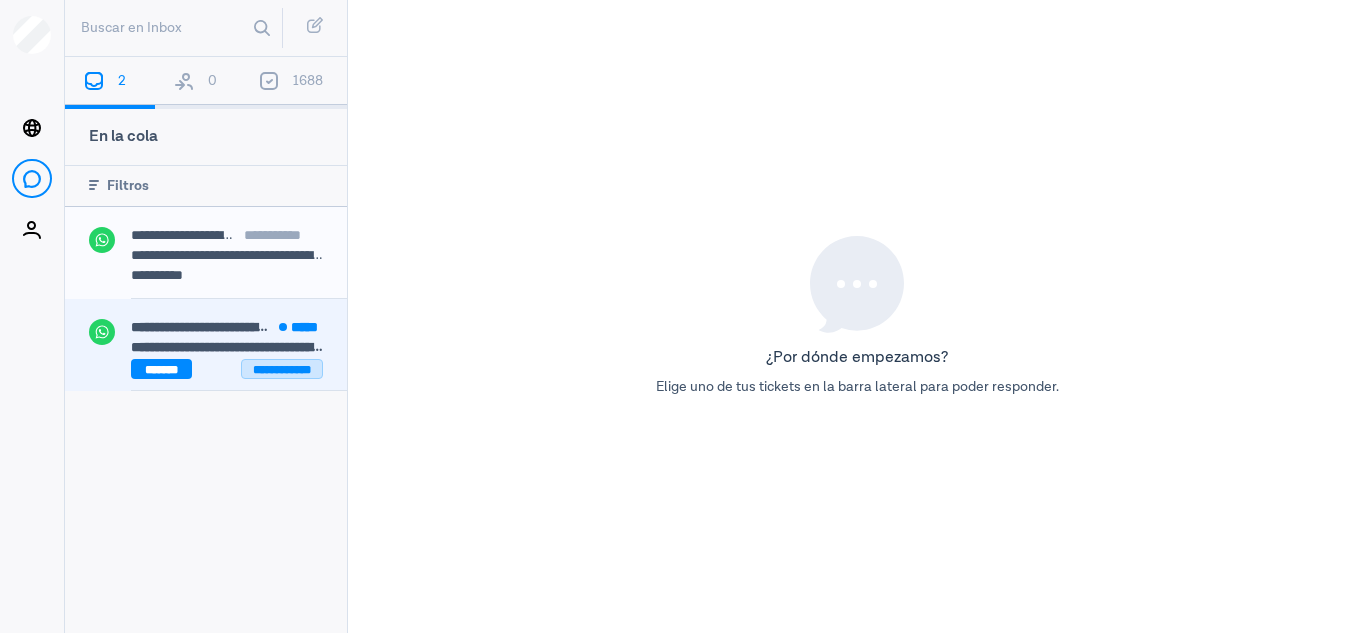 click on "**********" at bounding box center [282, 369] 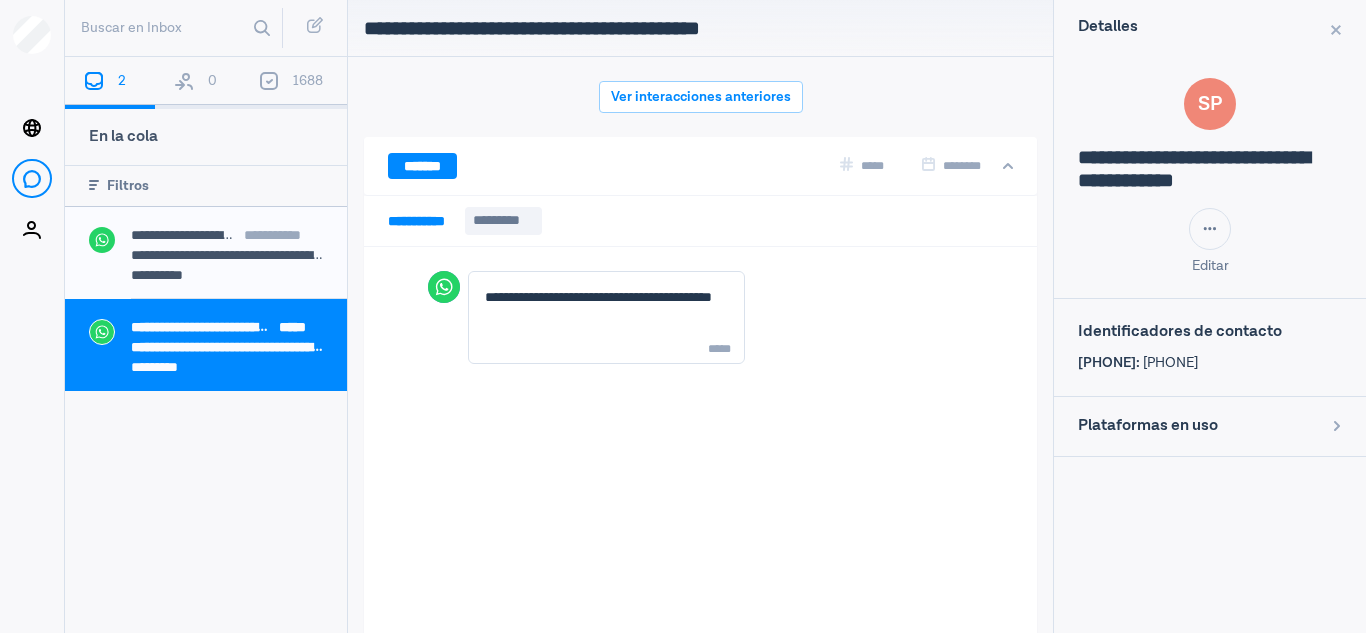 scroll, scrollTop: 80, scrollLeft: 0, axis: vertical 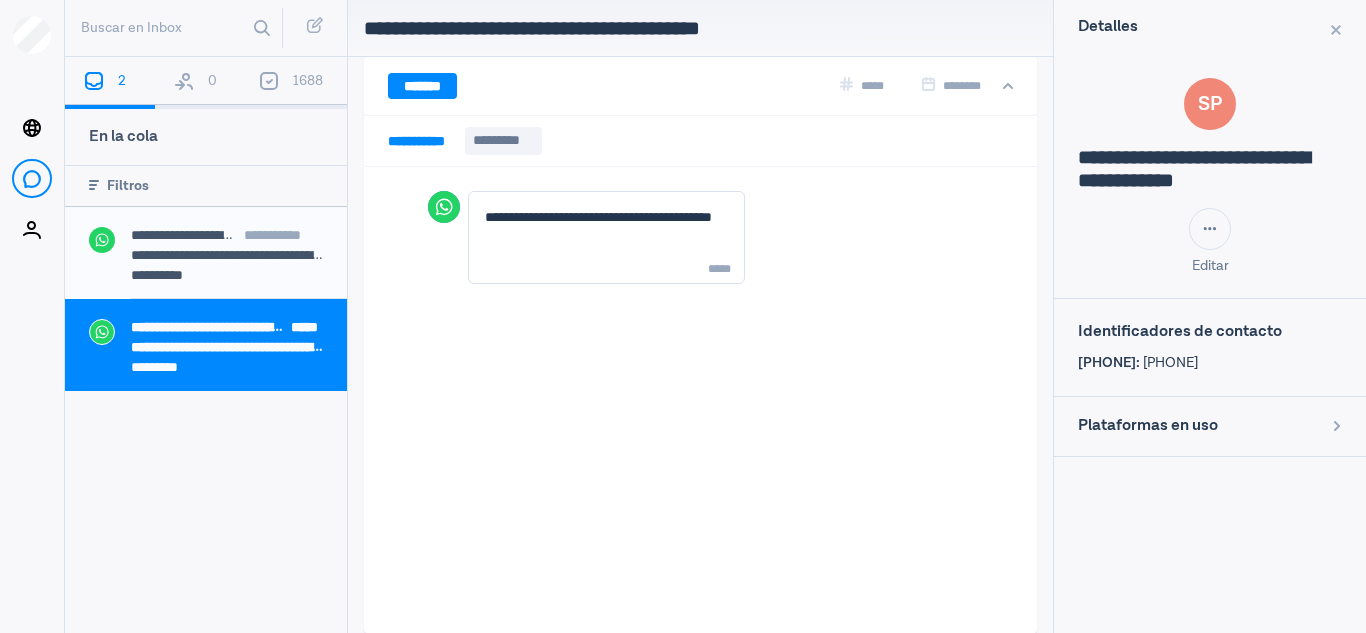 click on "0" at bounding box center (200, 83) 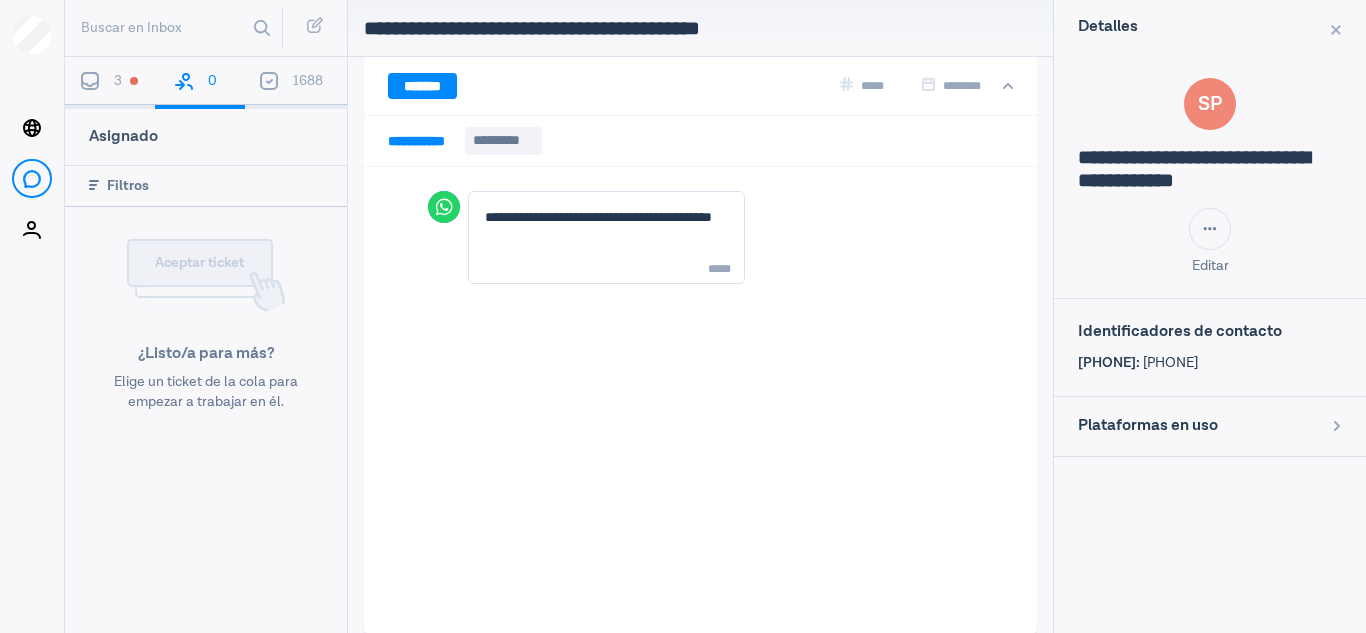 click on "3" at bounding box center (110, 83) 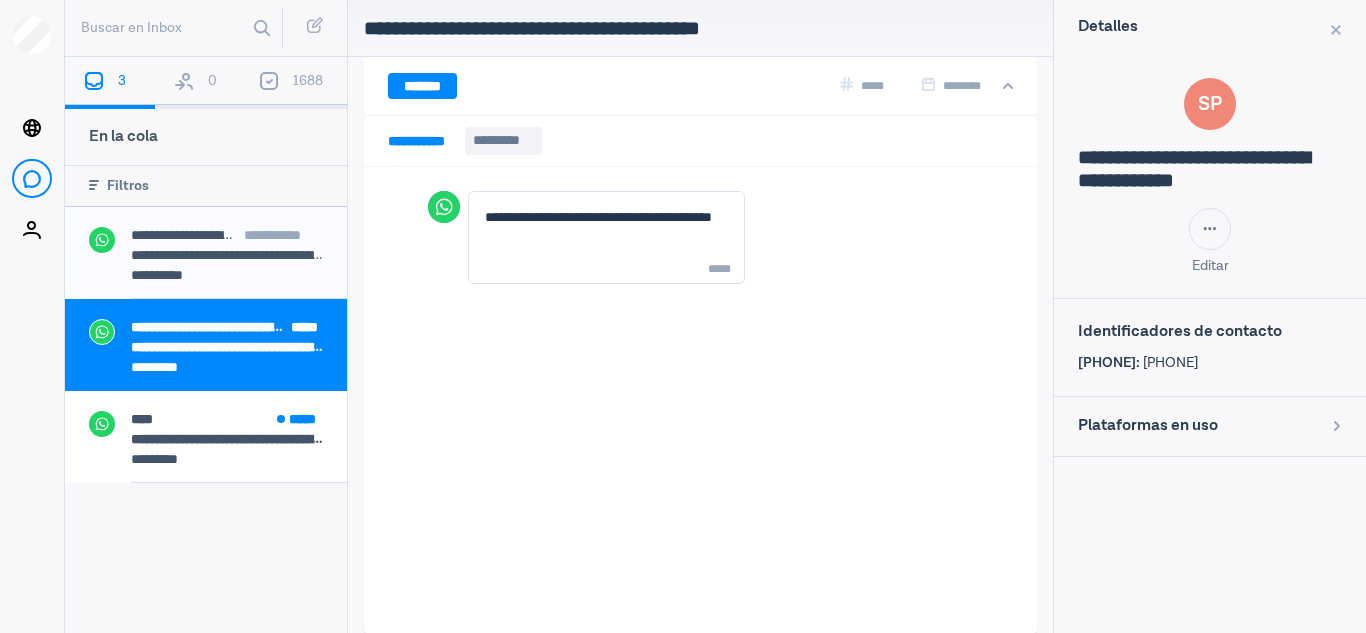 click at bounding box center [179, 85] 